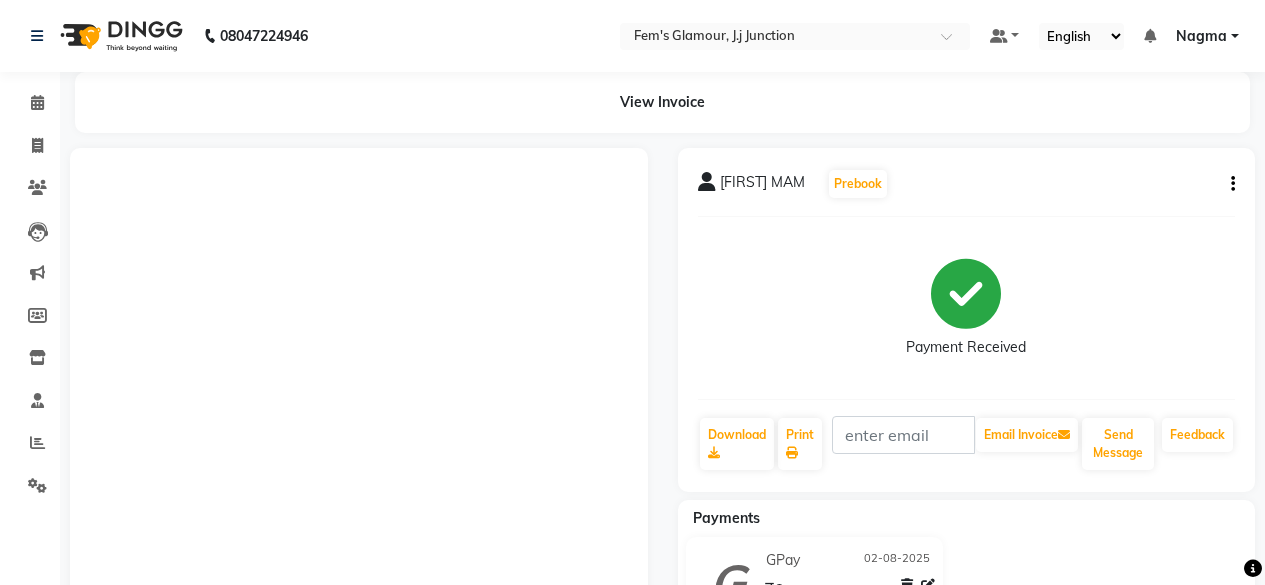 scroll, scrollTop: 0, scrollLeft: 0, axis: both 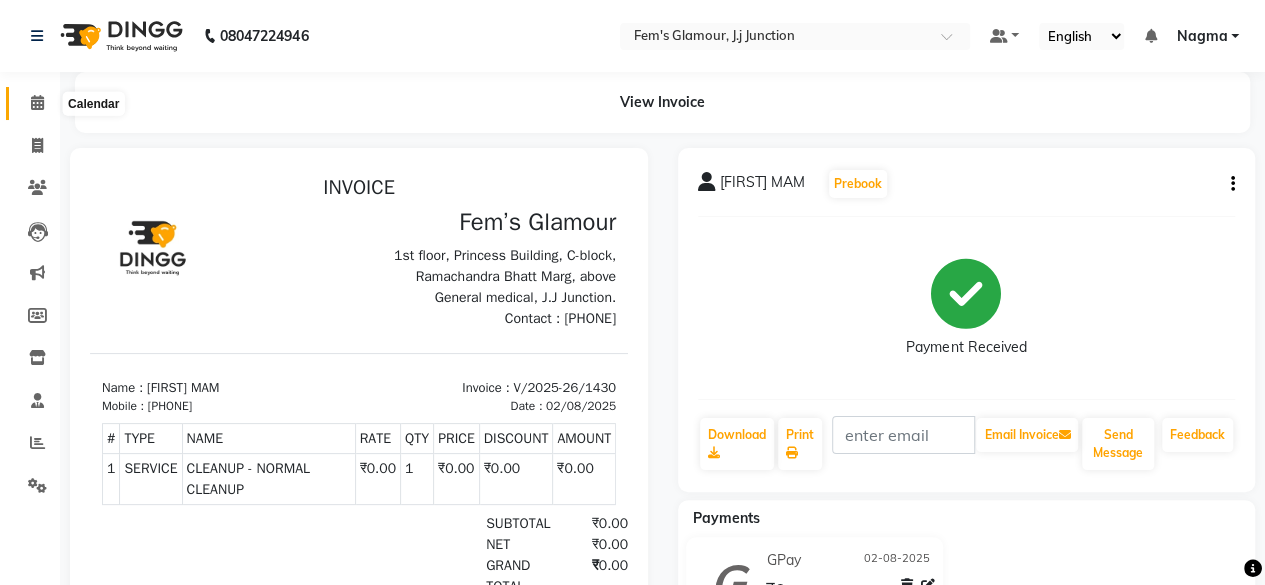 click 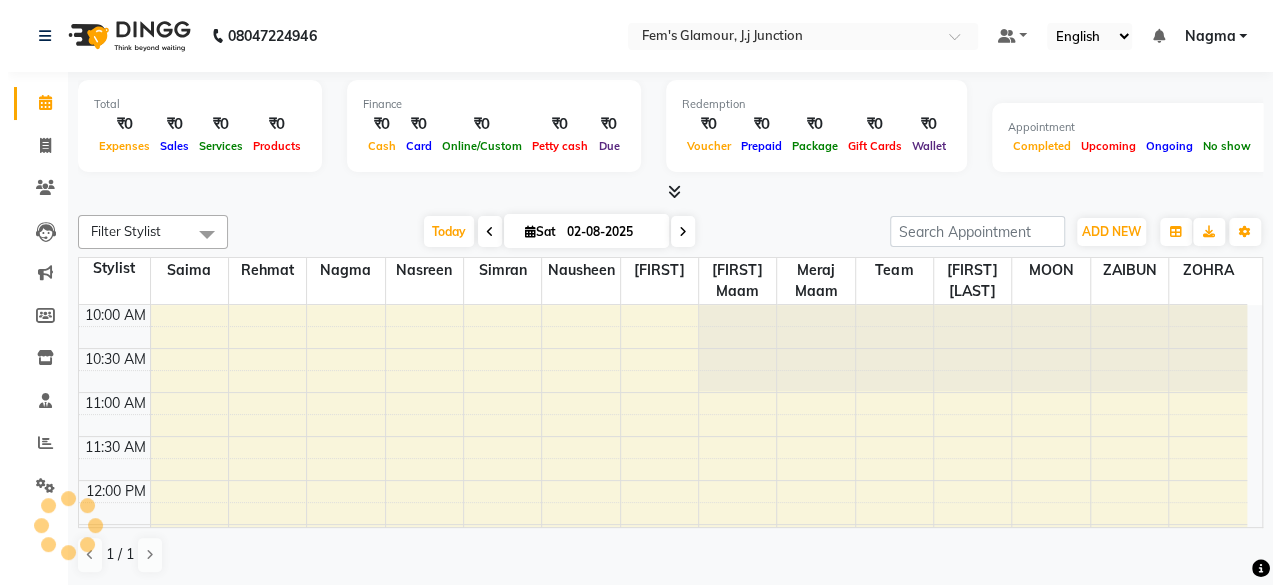 scroll, scrollTop: 0, scrollLeft: 0, axis: both 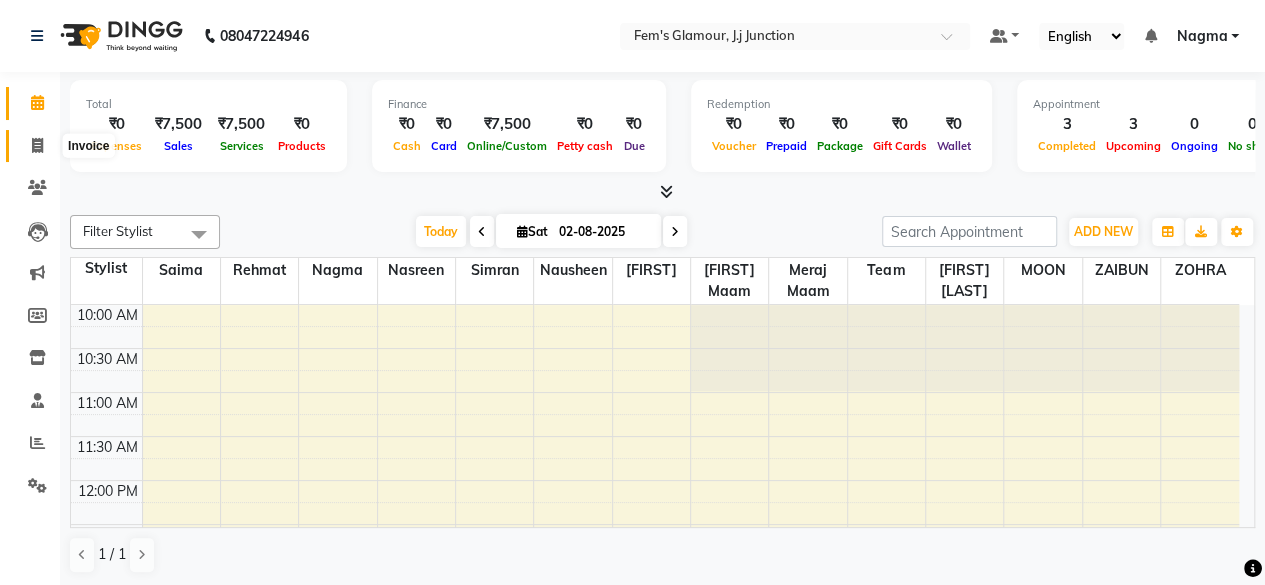 click 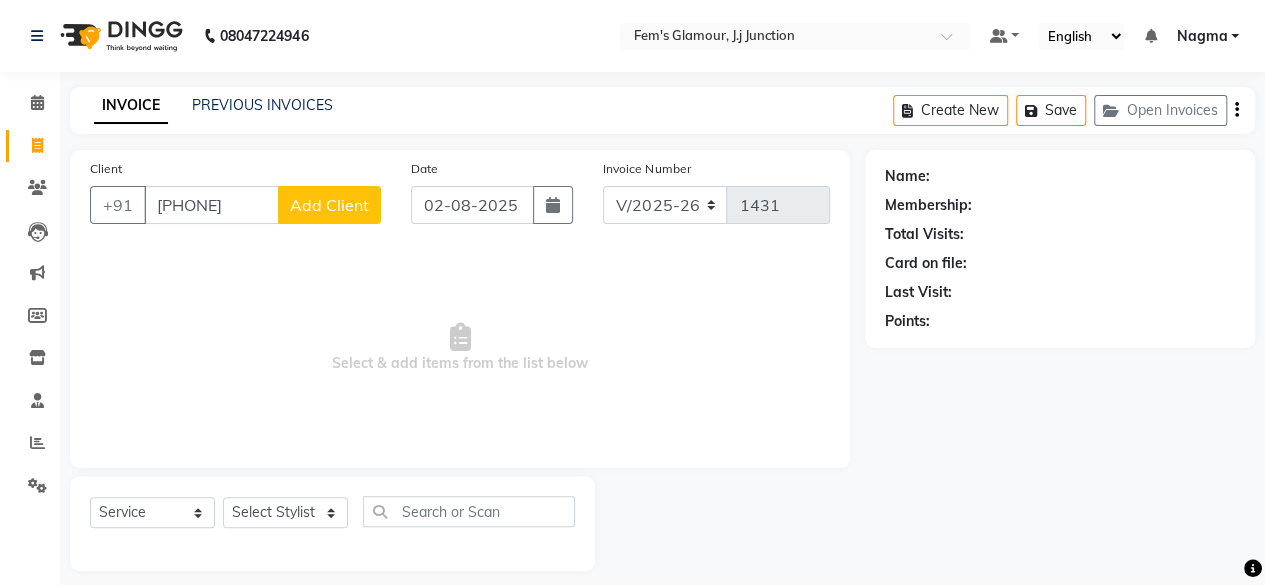 type on "[PHONE]" 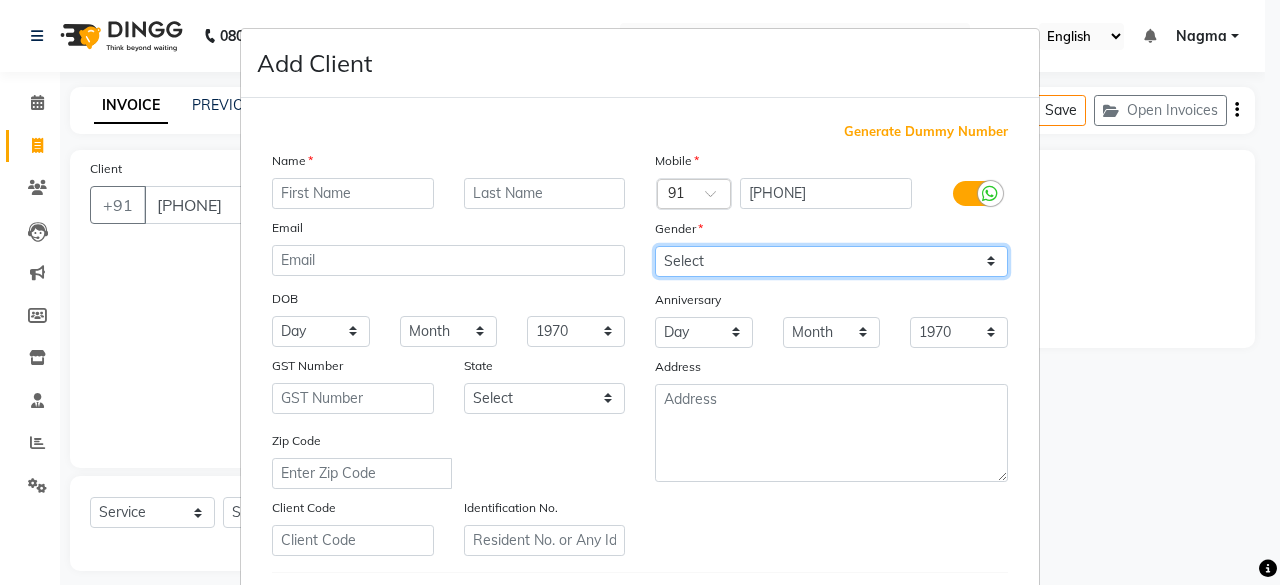 drag, startPoint x: 738, startPoint y: 245, endPoint x: 678, endPoint y: 332, distance: 105.68349 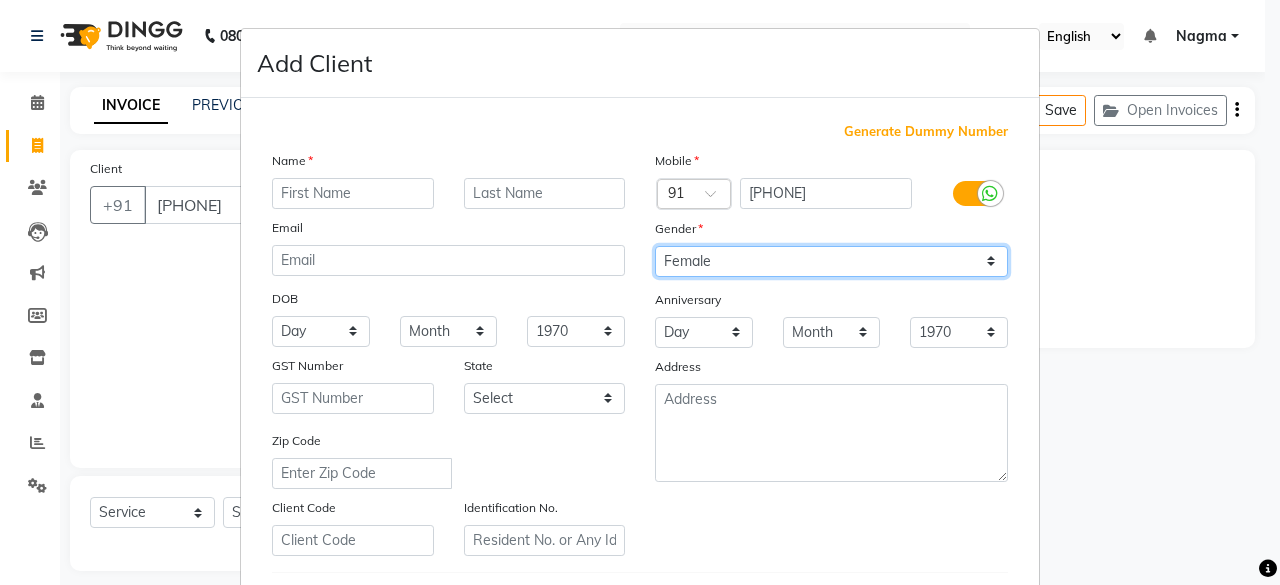 click on "Select Male Female Other Prefer Not To Say" at bounding box center (831, 261) 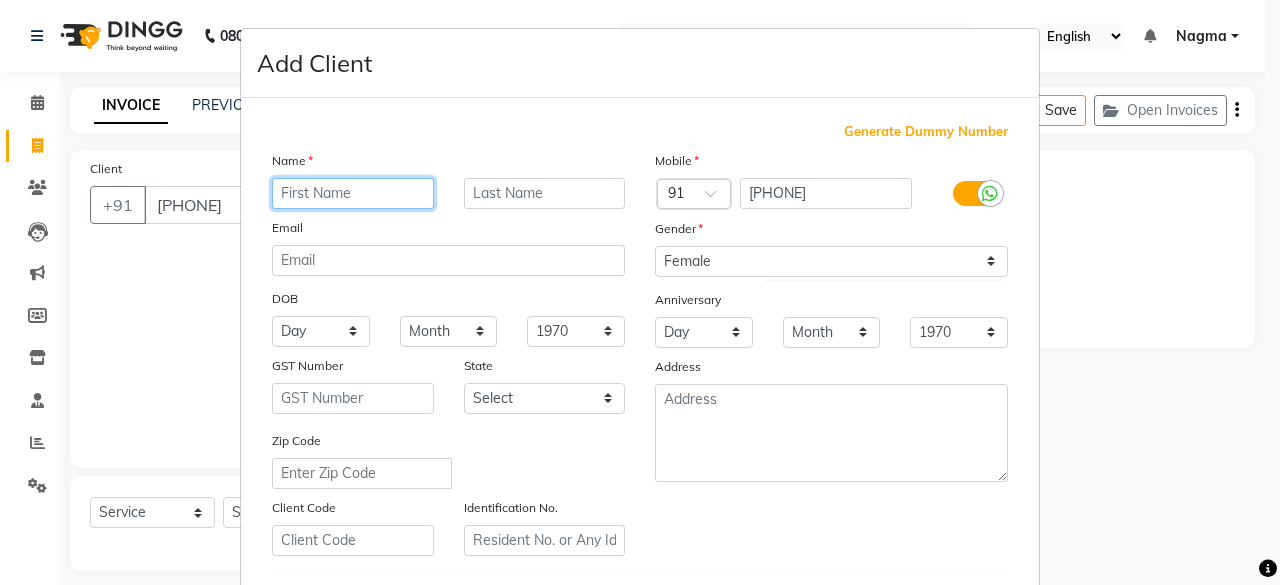 click at bounding box center [353, 193] 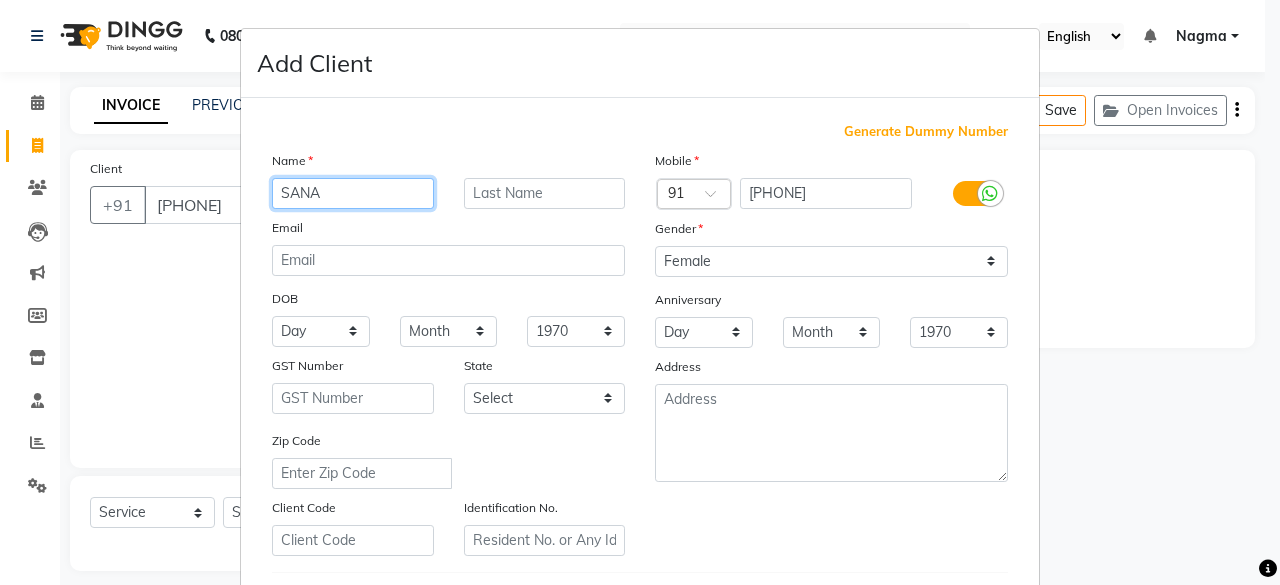 type on "SANA" 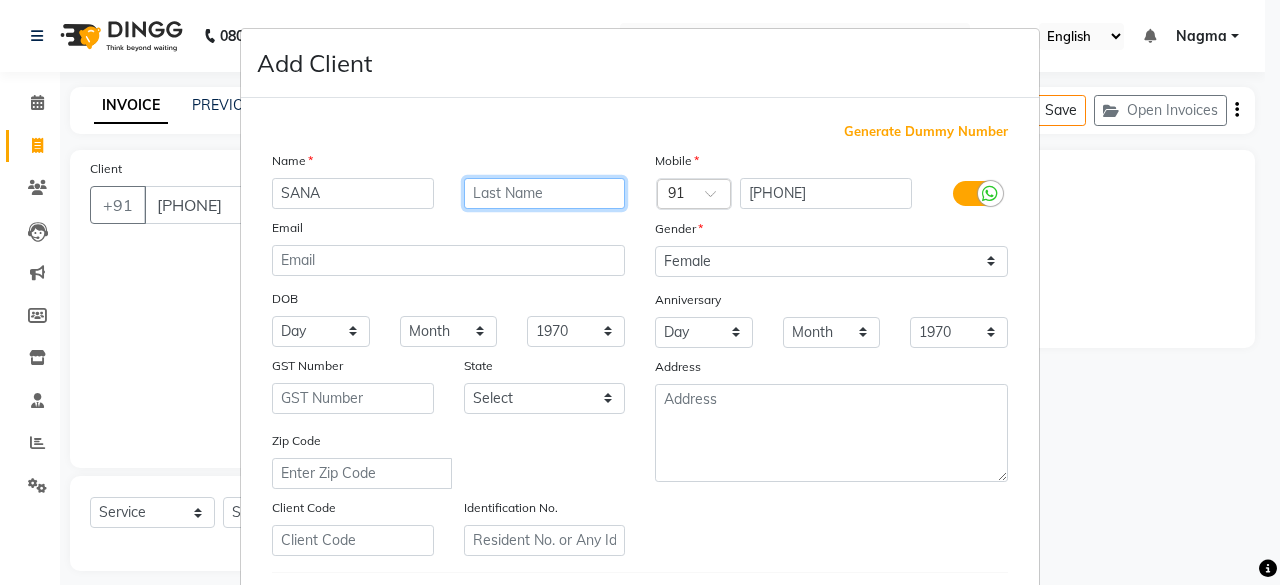 click at bounding box center [545, 193] 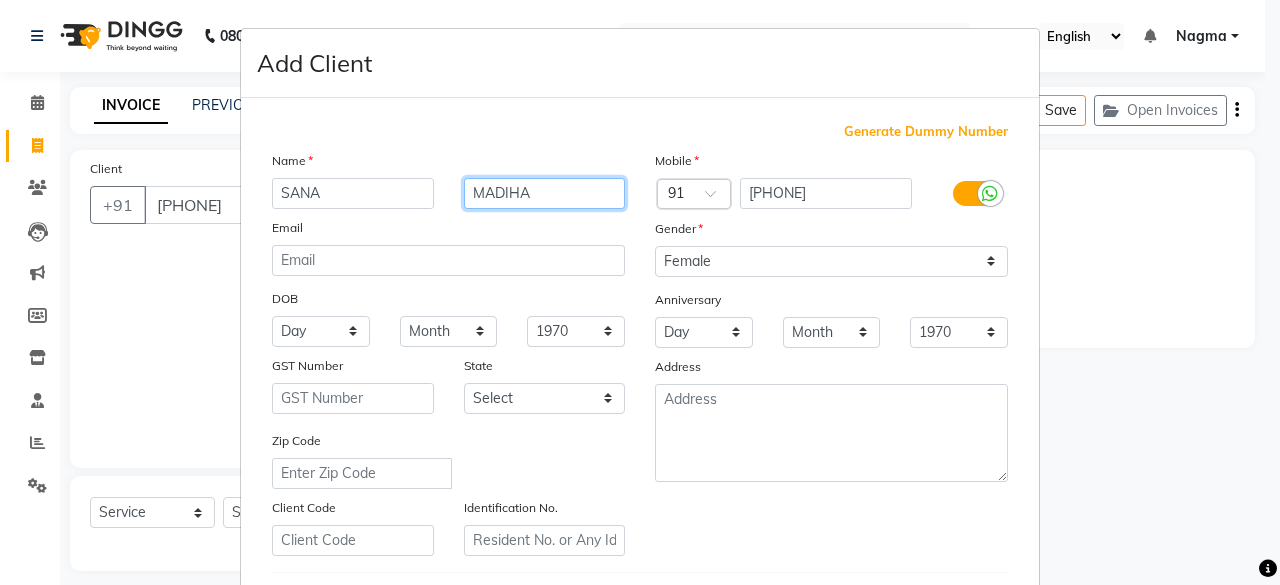 scroll, scrollTop: 334, scrollLeft: 0, axis: vertical 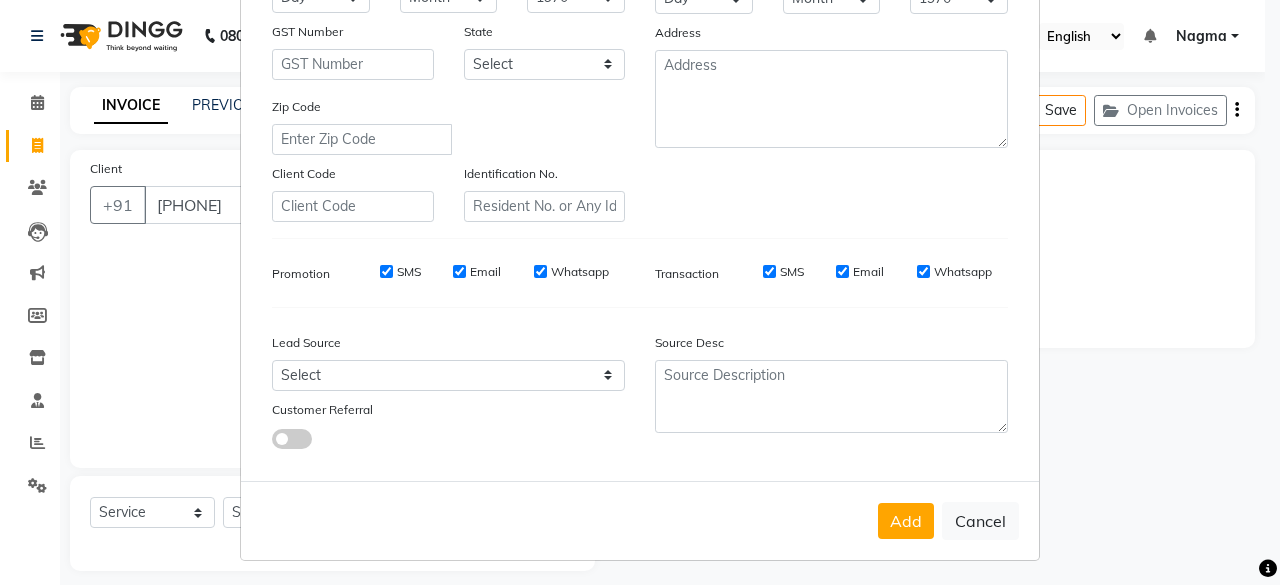 type on "MADIHA" 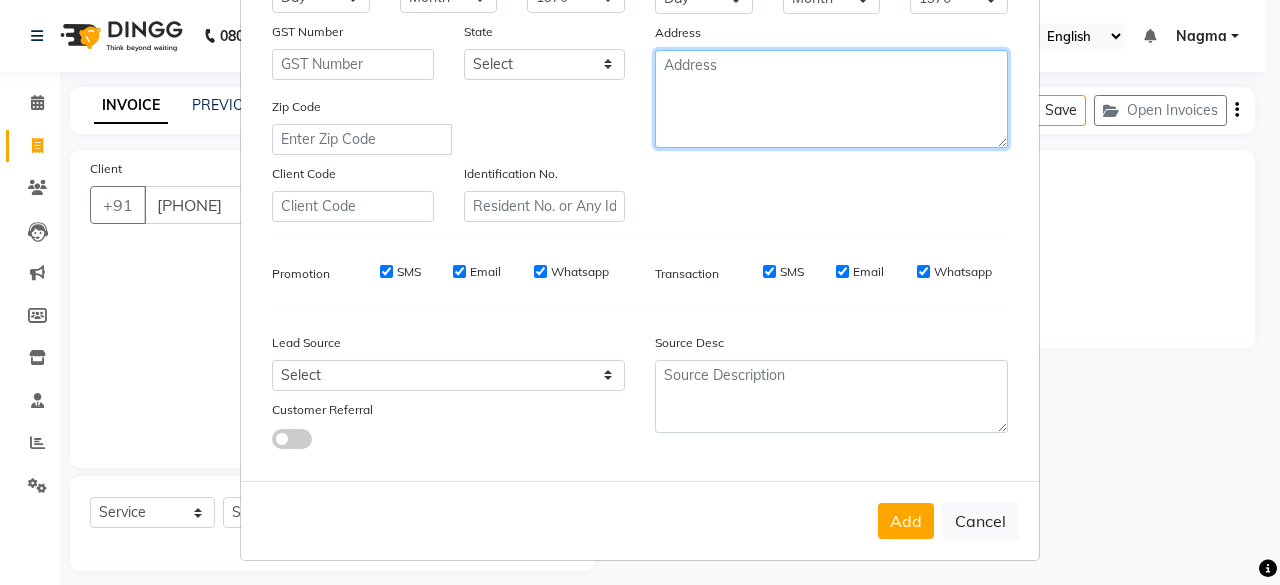 click at bounding box center [831, 99] 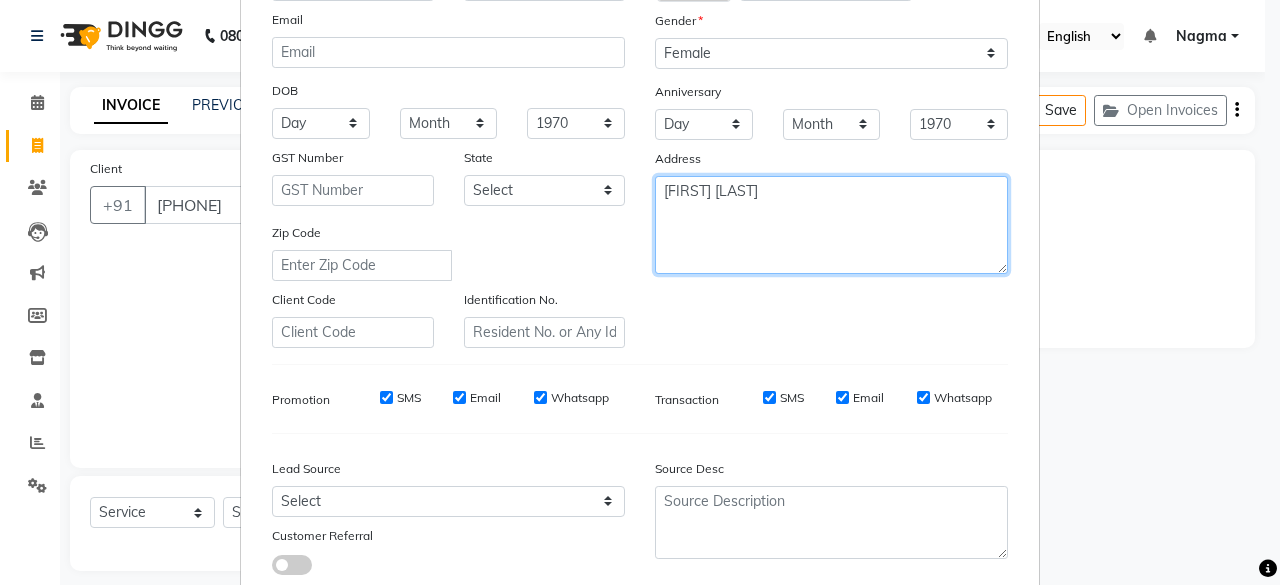 scroll, scrollTop: 206, scrollLeft: 0, axis: vertical 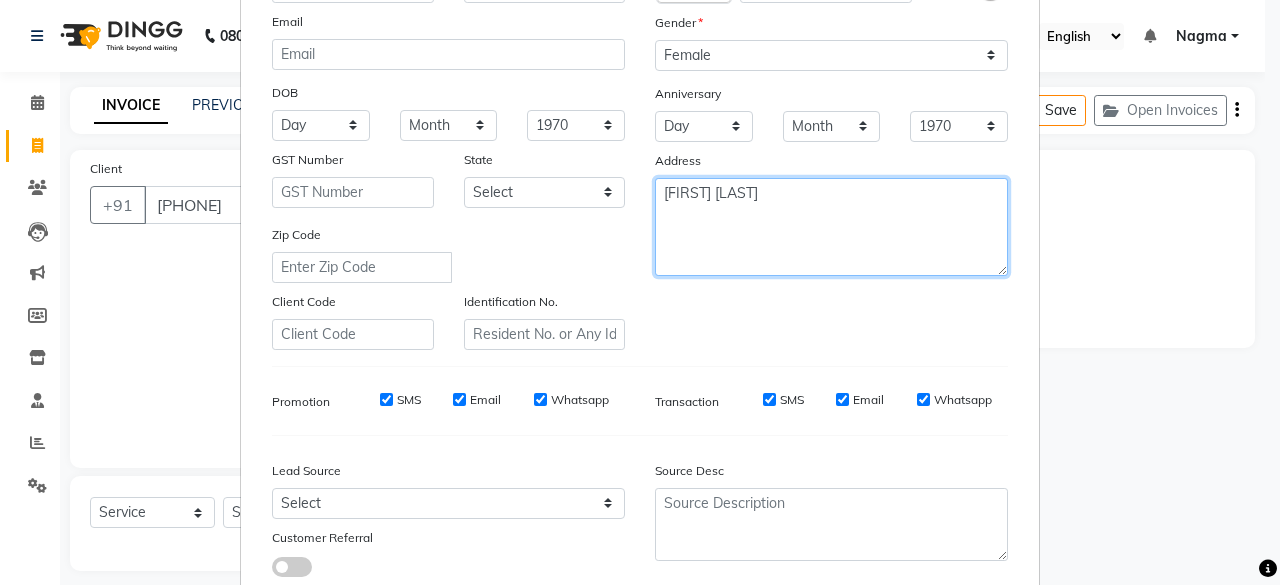 type on "[FIRST] [LAST]" 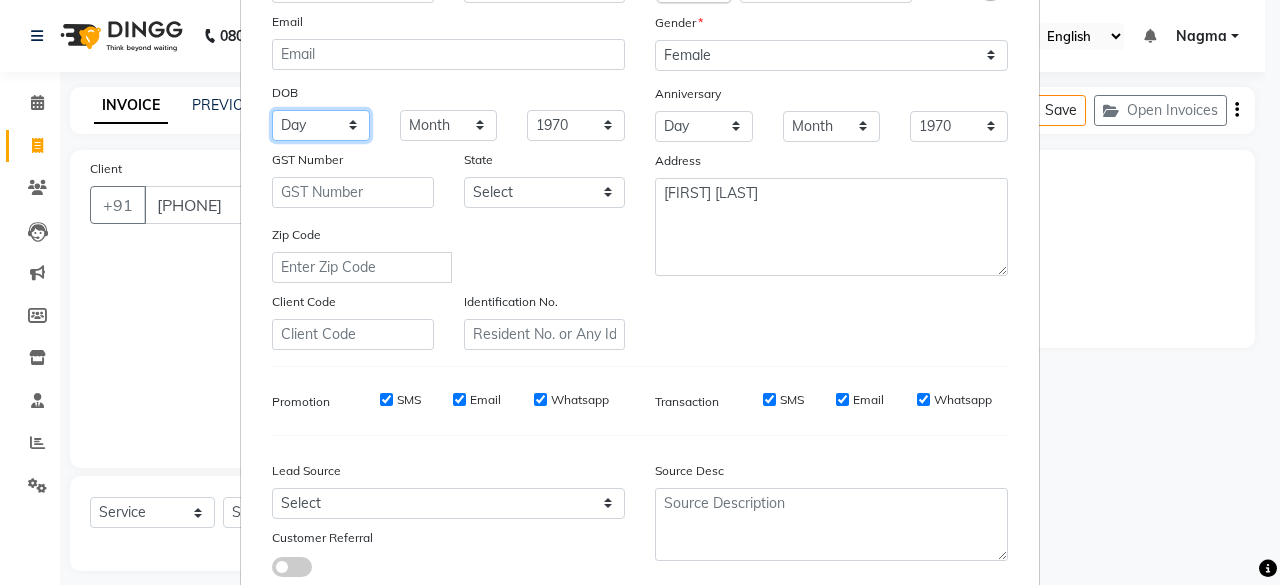 click on "Day 01 02 03 04 05 06 07 08 09 10 11 12 13 14 15 16 17 18 19 20 21 22 23 24 25 26 27 28 29 30 31" at bounding box center [321, 125] 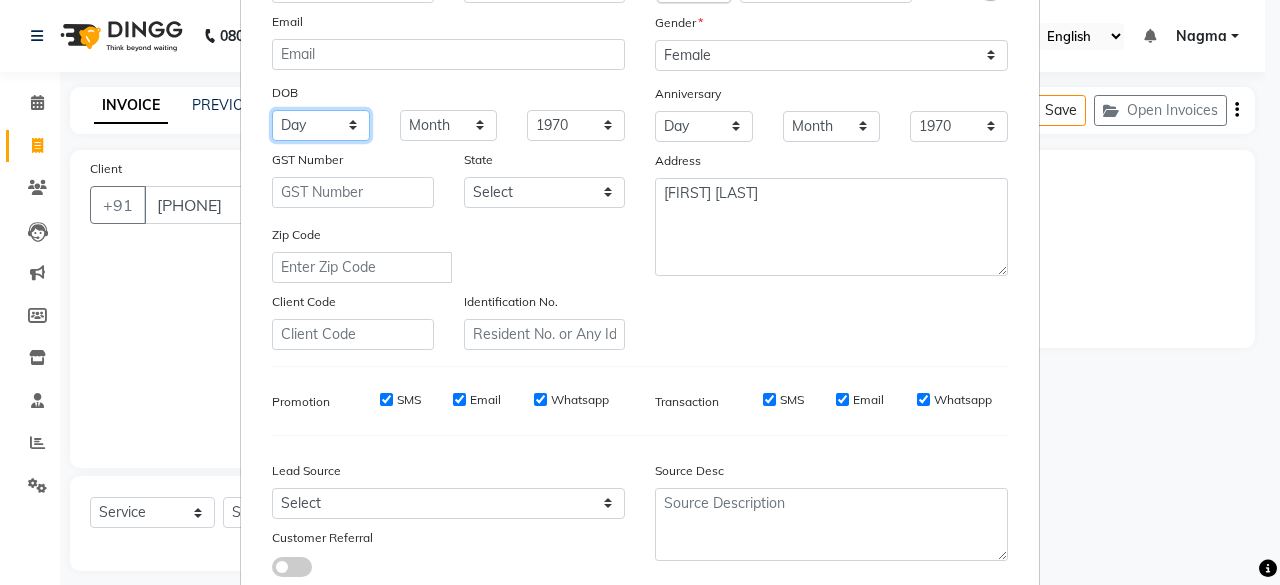 select on "15" 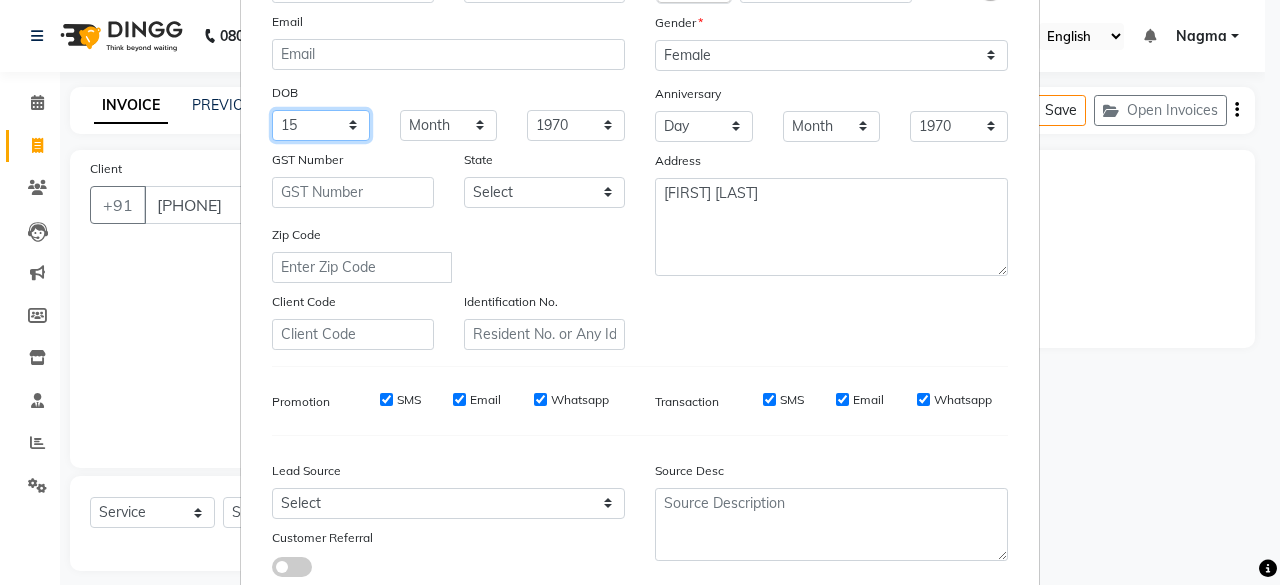 click on "Day 01 02 03 04 05 06 07 08 09 10 11 12 13 14 15 16 17 18 19 20 21 22 23 24 25 26 27 28 29 30 31" at bounding box center (321, 125) 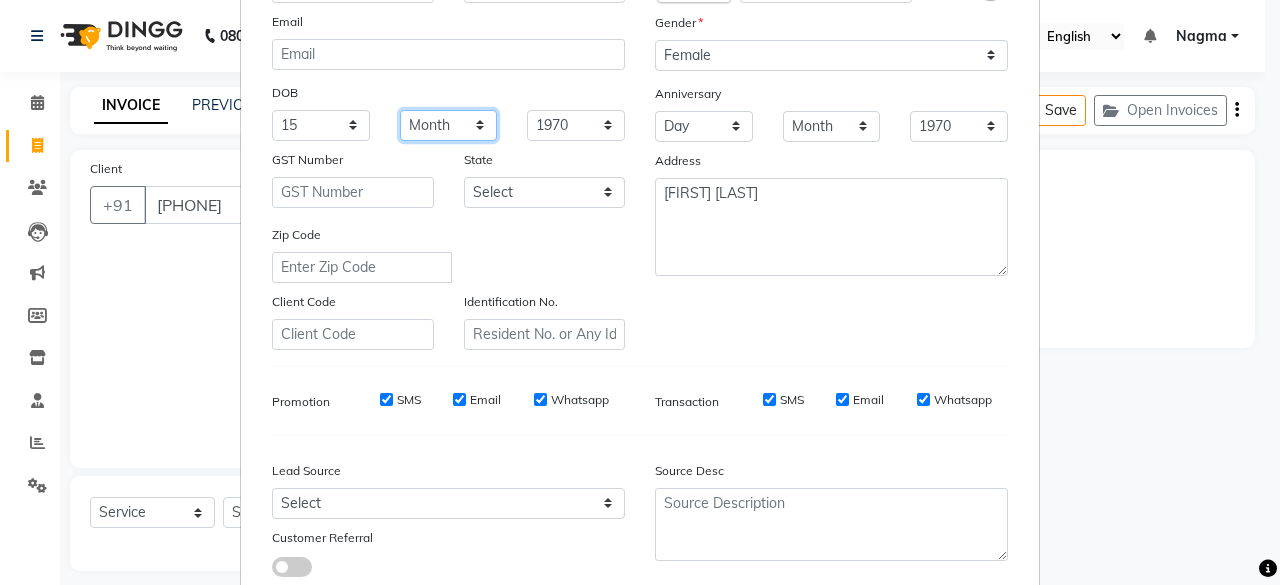 click on "Month January February March April May June July August September October November December" at bounding box center [449, 125] 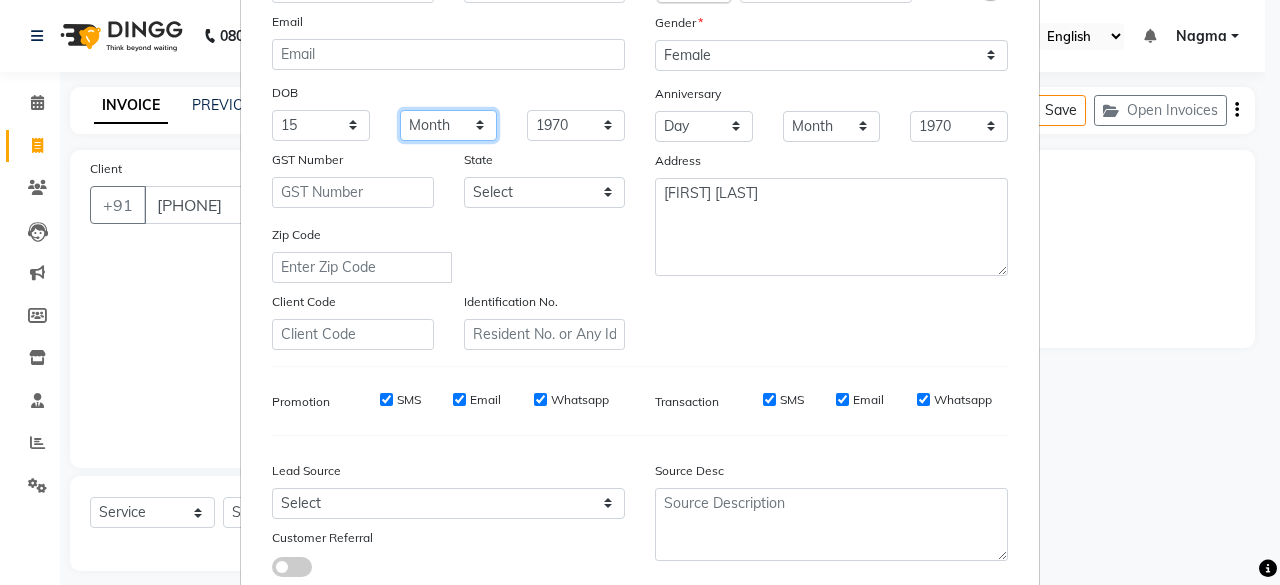select on "09" 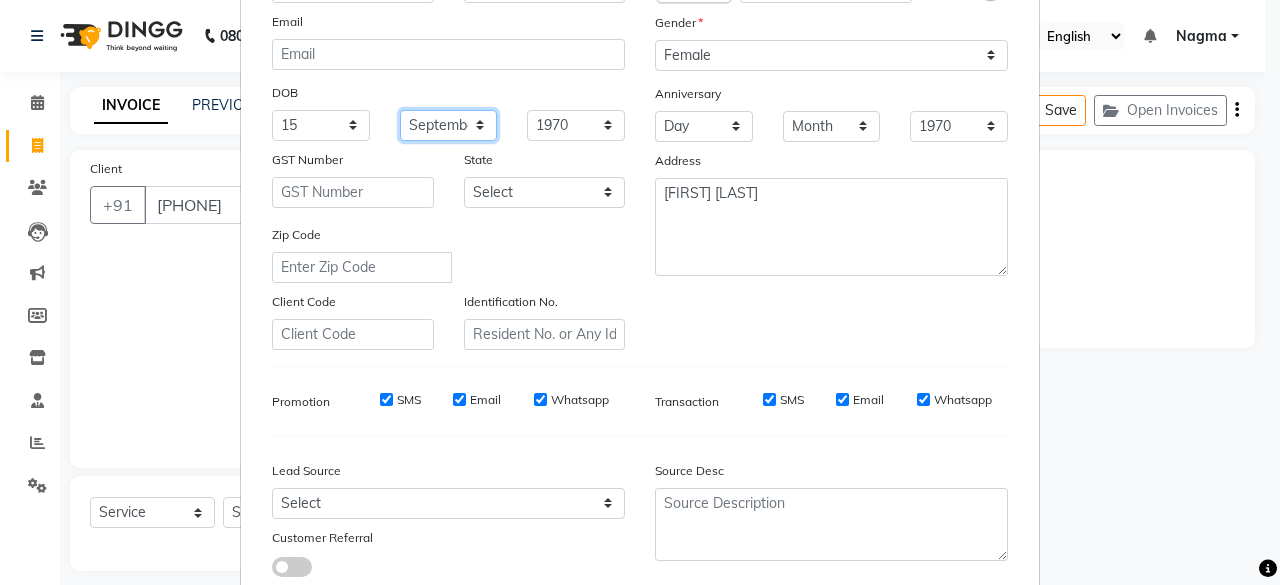 click on "Month January February March April May June July August September October November December" at bounding box center [449, 125] 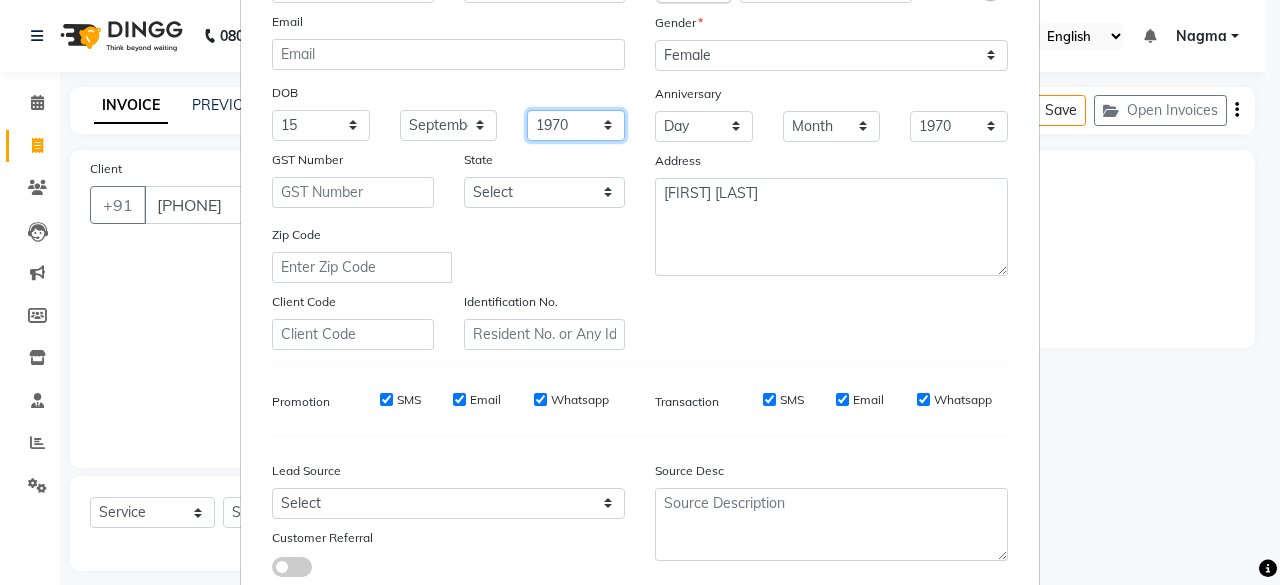 click on "1940 1941 1942 1943 1944 1945 1946 1947 1948 1949 1950 1951 1952 1953 1954 1955 1956 1957 1958 1959 1960 1961 1962 1963 1964 1965 1966 1967 1968 1969 1970 1971 1972 1973 1974 1975 1976 1977 1978 1979 1980 1981 1982 1983 1984 1985 1986 1987 1988 1989 1990 1991 1992 1993 1994 1995 1996 1997 1998 1999 2000 2001 2002 2003 2004 2005 2006 2007 2008 2009 2010 2011 2012 2013 2014 2015 2016 2017 2018 2019 2020 2021 2022 2023 2024" at bounding box center [576, 125] 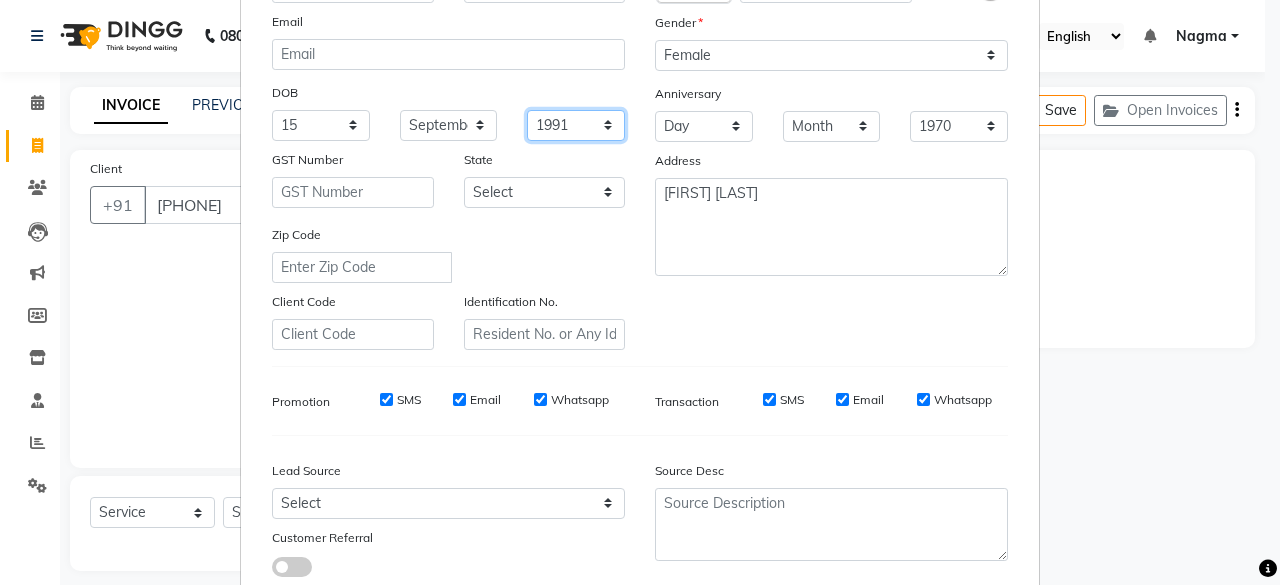 click on "1940 1941 1942 1943 1944 1945 1946 1947 1948 1949 1950 1951 1952 1953 1954 1955 1956 1957 1958 1959 1960 1961 1962 1963 1964 1965 1966 1967 1968 1969 1970 1971 1972 1973 1974 1975 1976 1977 1978 1979 1980 1981 1982 1983 1984 1985 1986 1987 1988 1989 1990 1991 1992 1993 1994 1995 1996 1997 1998 1999 2000 2001 2002 2003 2004 2005 2006 2007 2008 2009 2010 2011 2012 2013 2014 2015 2016 2017 2018 2019 2020 2021 2022 2023 2024" at bounding box center [576, 125] 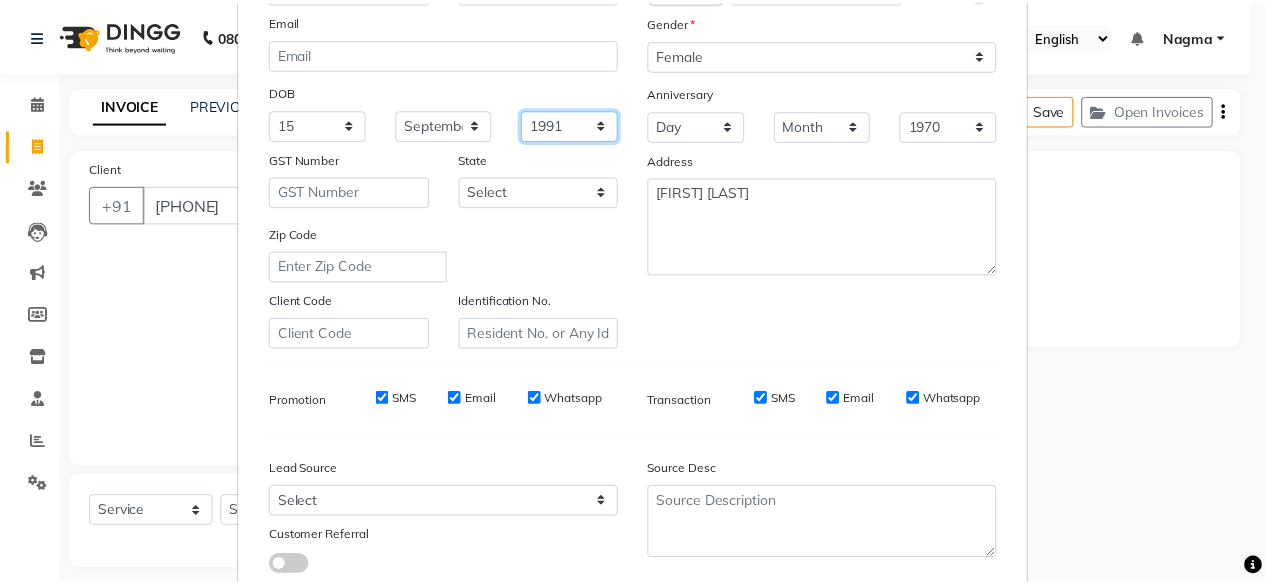 scroll, scrollTop: 334, scrollLeft: 0, axis: vertical 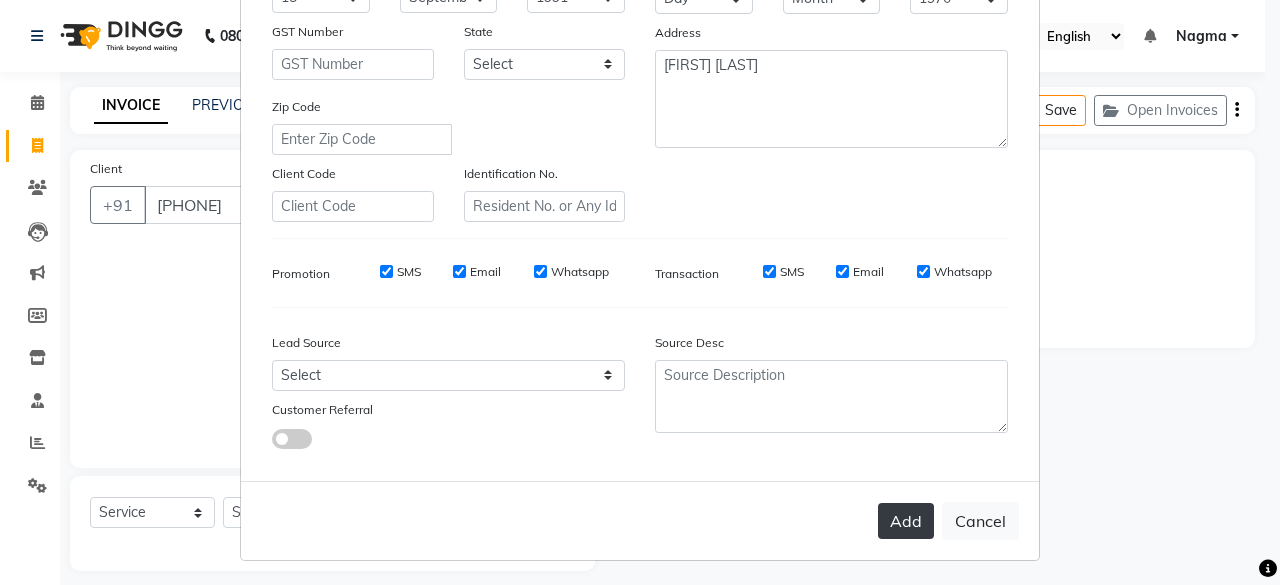 click on "Add" at bounding box center [906, 521] 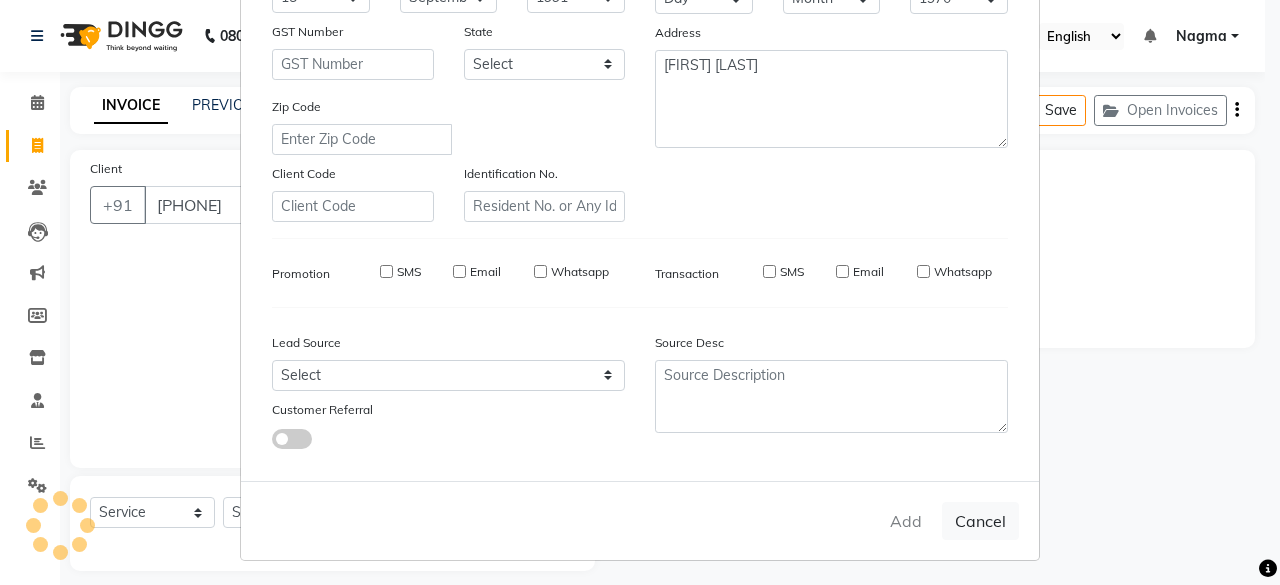 type 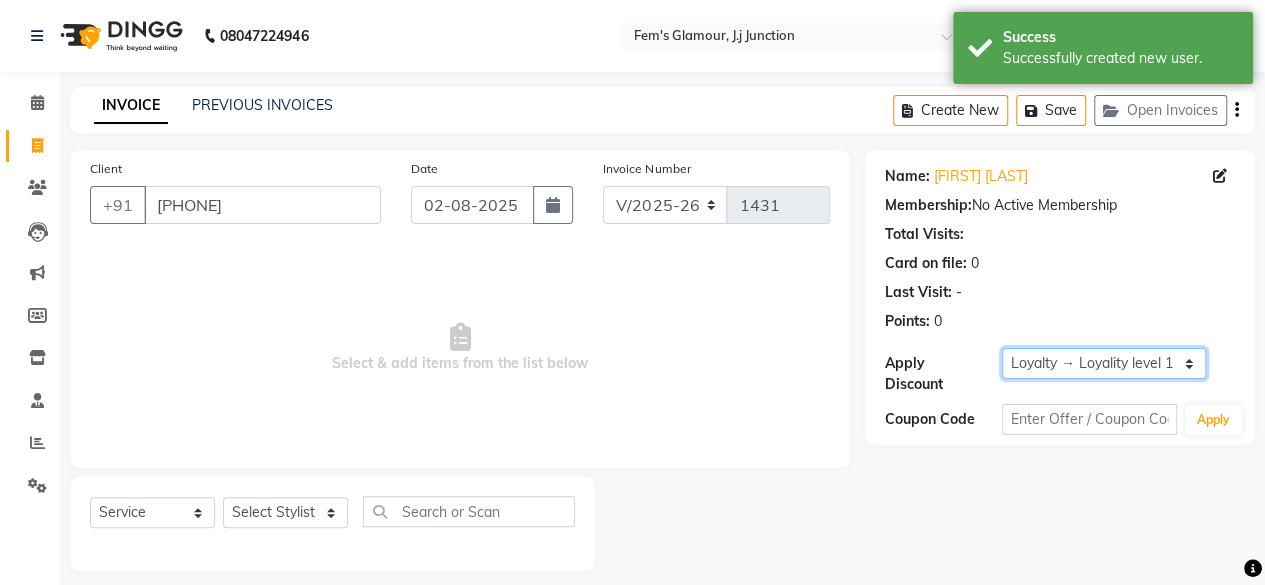 drag, startPoint x: 1062, startPoint y: 372, endPoint x: 1030, endPoint y: 391, distance: 37.215588 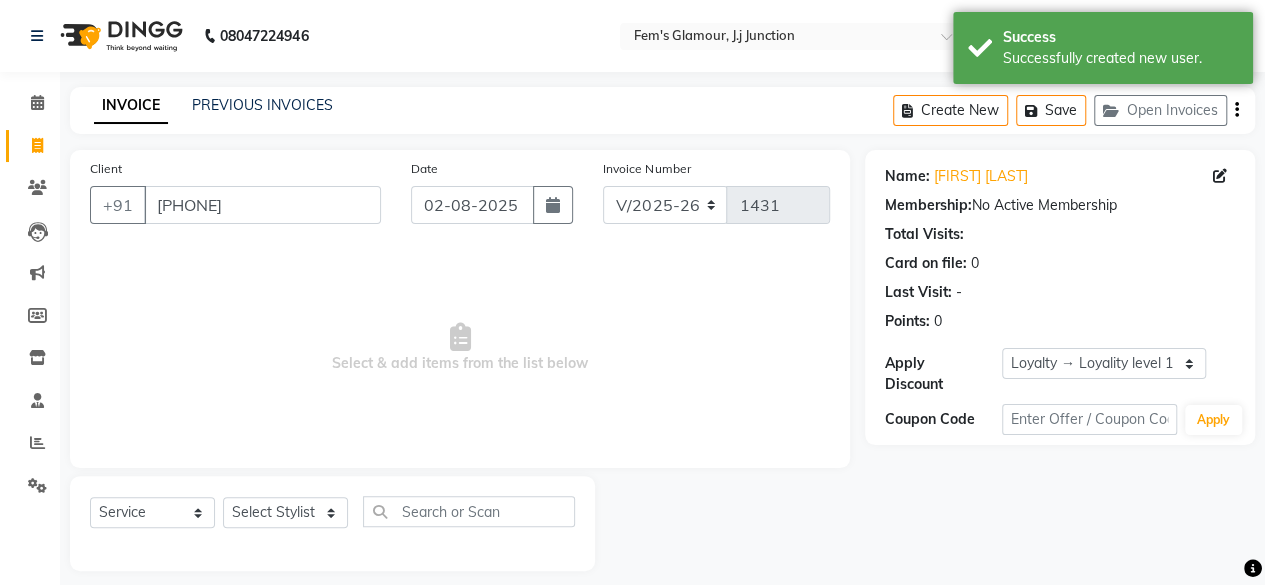 click on "Select  Service  Product  Membership  Package Voucher Prepaid Gift Card  Select Stylist [FIRST] maam [FIRST] [LAST] [FIRST] [FIRST] maam MOON Nagma Nasreen Nausheen Rehmat Saima Simran Team ZAIBUN ZOHRA" 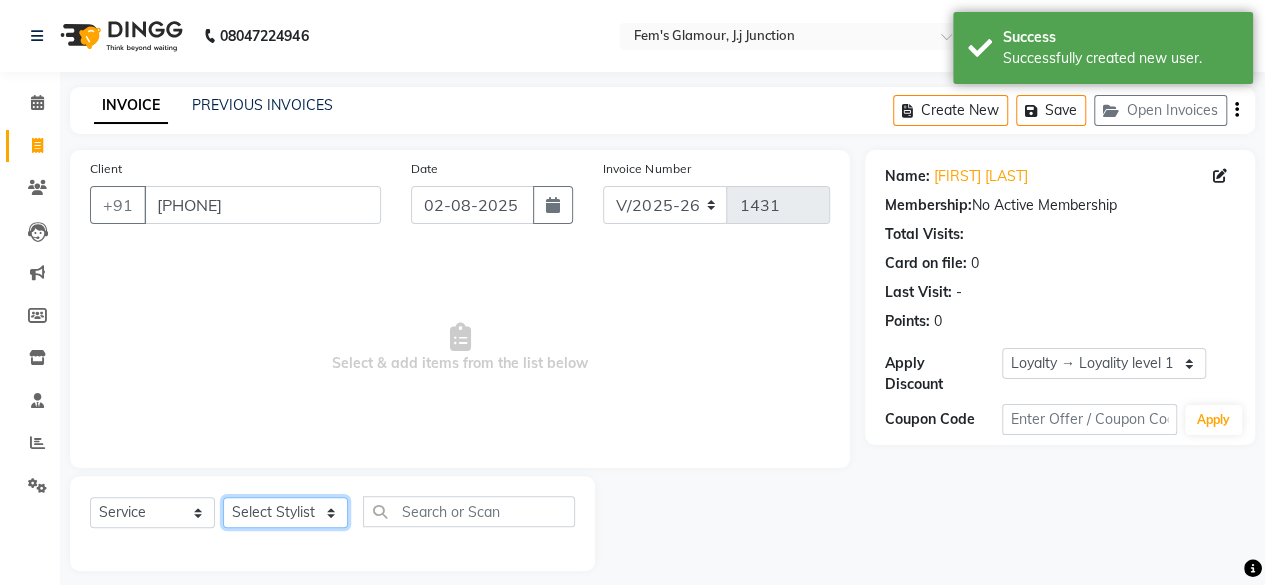 click on "Select Stylist [FIRST] maam [FIRST] [LAST] [FIRST] [FIRST] maam MOON Nagma Nasreen Nausheen Rehmat Saima Simran Team ZAIBUN ZOHRA casm BLEACH  -  NORMAL BLEACH  BLEACH  -  DTAN BLEACH  BLEACH  -  DTAN PACK  BLEACH  -  FULL BODY BLEACH [NORMAL]  BLEACH  -  FULL BODY BLEACH [DTAN]  BLEACH  -  FULL HANDS BLEACH [NORMAL]  BLEACH  -  FULL HANDS BLEACH [DTAN]  BLEACH  -  FULL LEG BLEACH [NORMAL]  BLEACH  -  FULL LEG BLEACH [DTAN]  Heel Peel Treatment   Micro pigment  BB glow  Korean Glass Shine  IV drip  Makeup Workshop  Vaginal tightening  Foot Massage  Under Eye Treatment  Advance payment  CPR TREATMENT  KARSEELL SPA  UNDERARM TREATMENT  BRAZALLIAN GLASS SHINE  BASIC HYDRA FACIAL  REAPPLICATION  LUSTRE TREATMENT  KERABONDINGRB  KERABONDINGSLF  KERABONDINGSLFB  KERABONDINGBTXB  KERABONDINGBTXWH  KERABONDINGOZB  NANOPLASTIASLF  NANOPLASTIASLFB  NANOPLASTIABTXW  NANOPLASTIABTXB  GOLDEN TREATMENT  GLAM UP GLOW  BLOWDRY  WEIGHTLOSS IV  NANOPLASTIARB" 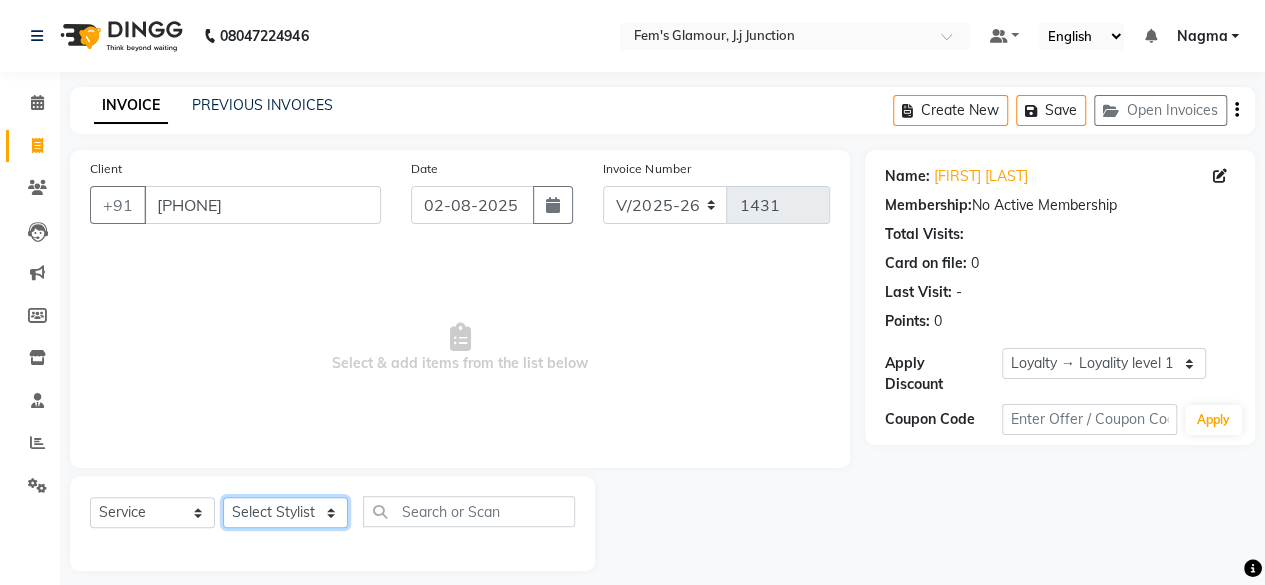 select on "21524" 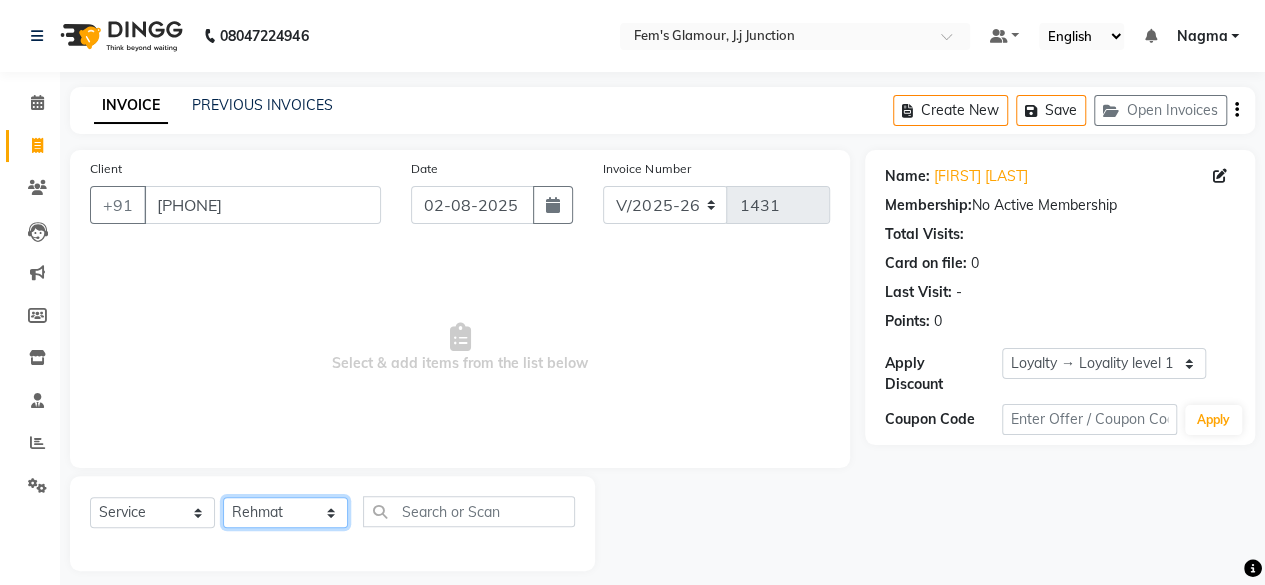 click on "Select Stylist [FIRST] maam [FIRST] [LAST] [FIRST] [FIRST] maam MOON Nagma Nasreen Nausheen Rehmat Saima Simran Team ZAIBUN ZOHRA casm BLEACH  -  NORMAL BLEACH  BLEACH  -  DTAN BLEACH  BLEACH  -  DTAN PACK  BLEACH  -  FULL BODY BLEACH [NORMAL]  BLEACH  -  FULL BODY BLEACH [DTAN]  BLEACH  -  FULL HANDS BLEACH [NORMAL]  BLEACH  -  FULL HANDS BLEACH [DTAN]  BLEACH  -  FULL LEG BLEACH [NORMAL]  BLEACH  -  FULL LEG BLEACH [DTAN]  Heel Peel Treatment   Micro pigment  BB glow  Korean Glass Shine  IV drip  Makeup Workshop  Vaginal tightening  Foot Massage  Under Eye Treatment  Advance payment  CPR TREATMENT  KARSEELL SPA  UNDERARM TREATMENT  BRAZALLIAN GLASS SHINE  BASIC HYDRA FACIAL  REAPPLICATION  LUSTRE TREATMENT  KERABONDINGRB  KERABONDINGSLF  KERABONDINGSLFB  KERABONDINGBTXB  KERABONDINGBTXWH  KERABONDINGOZB  NANOPLASTIASLF  NANOPLASTIASLFB  NANOPLASTIABTXW  NANOPLASTIABTXB  GOLDEN TREATMENT  GLAM UP GLOW  BLOWDRY  WEIGHTLOSS IV  NANOPLASTIARB" 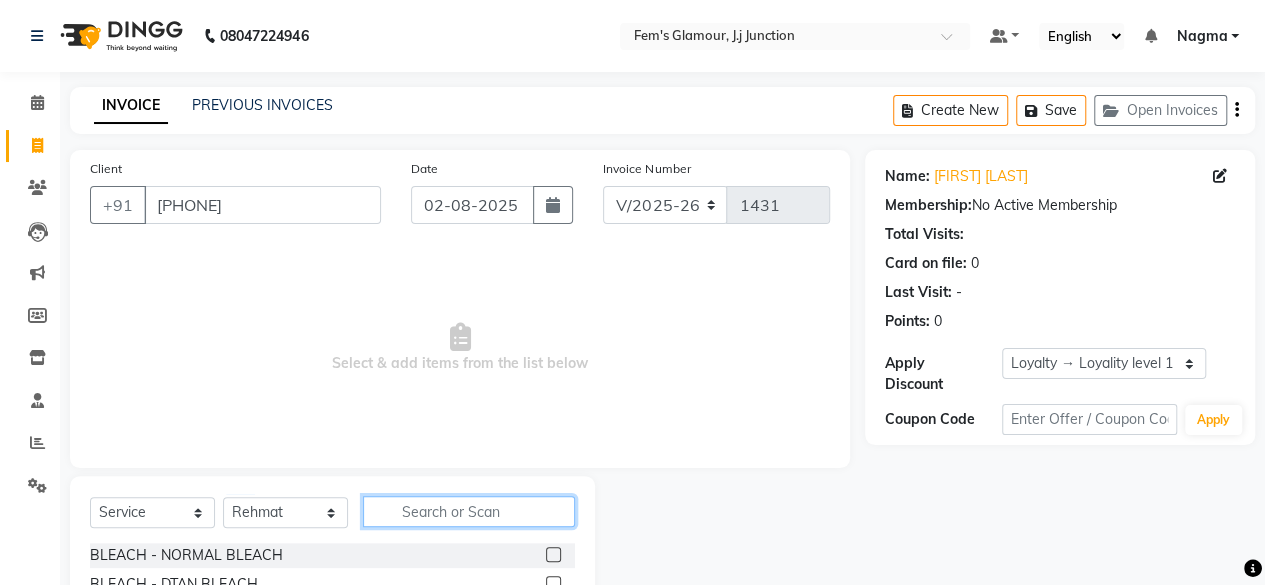 click 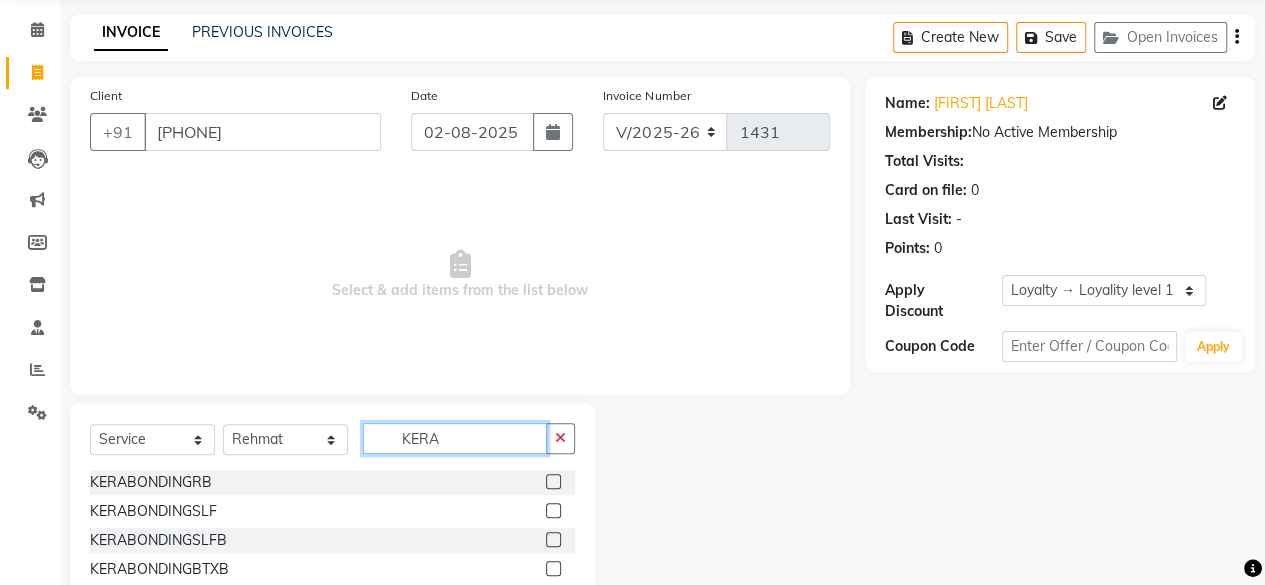 scroll, scrollTop: 215, scrollLeft: 0, axis: vertical 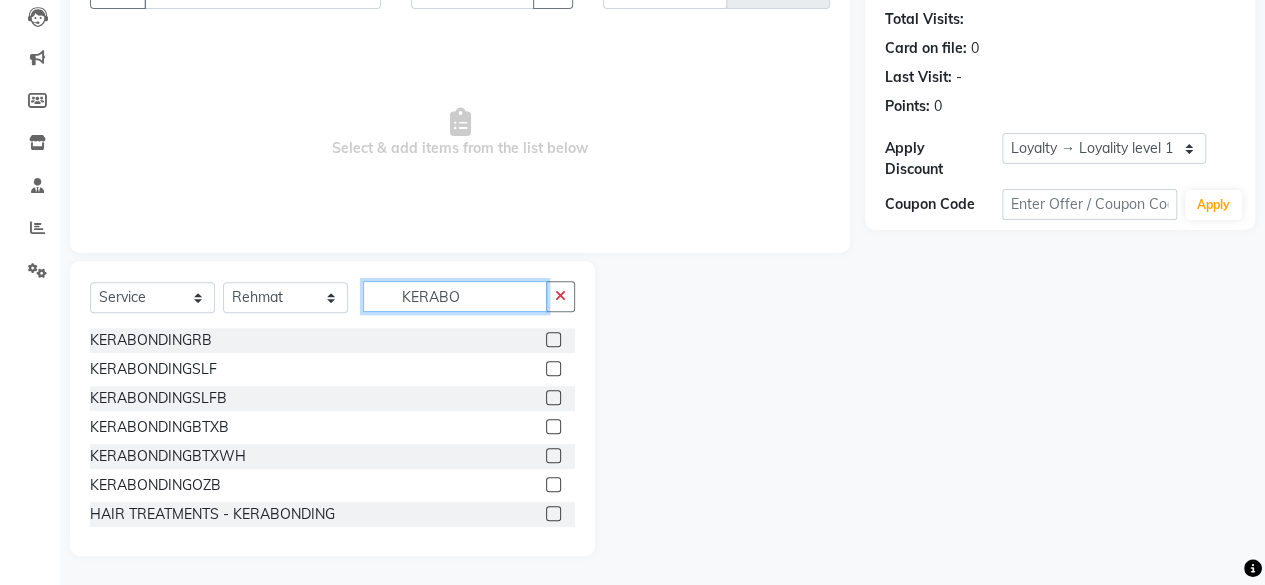 type on "KERABO" 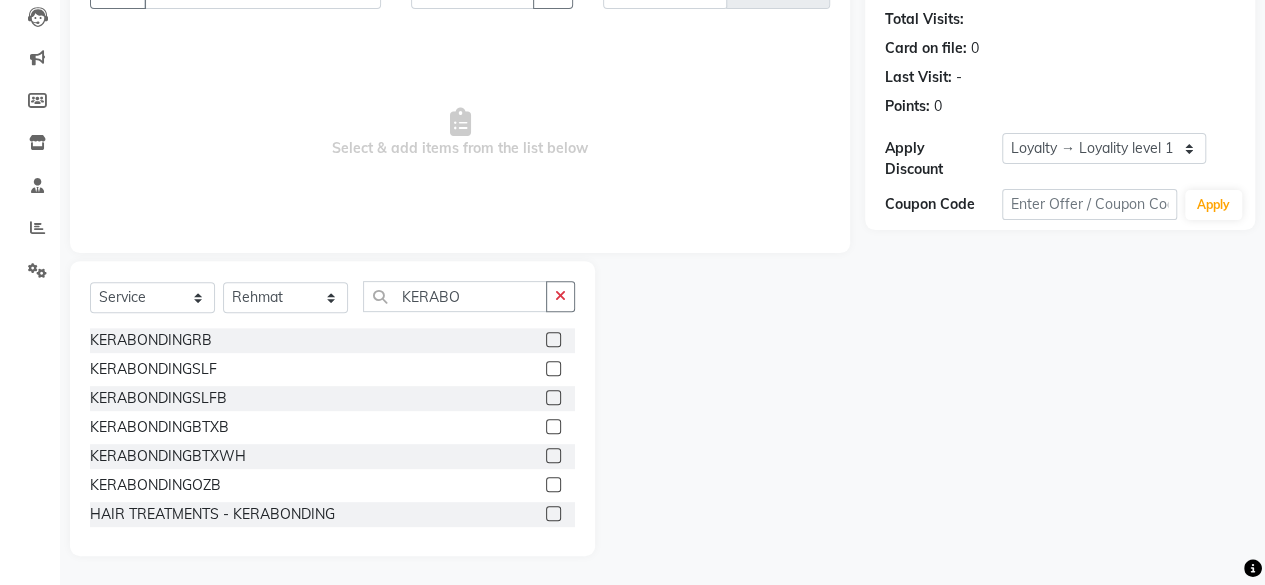 click 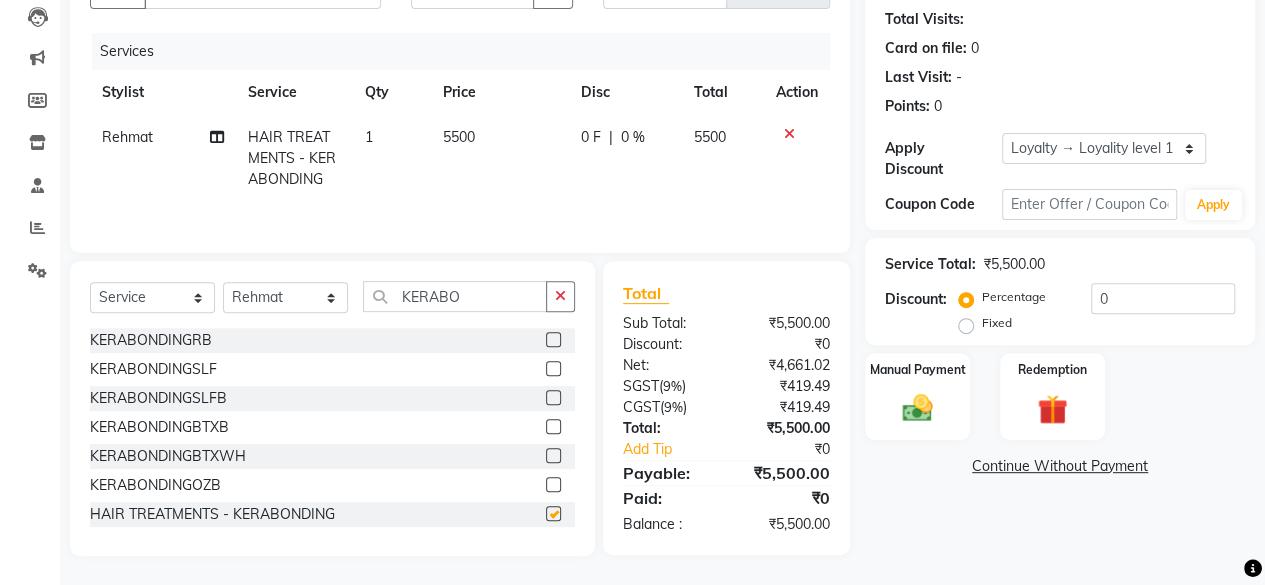 checkbox on "false" 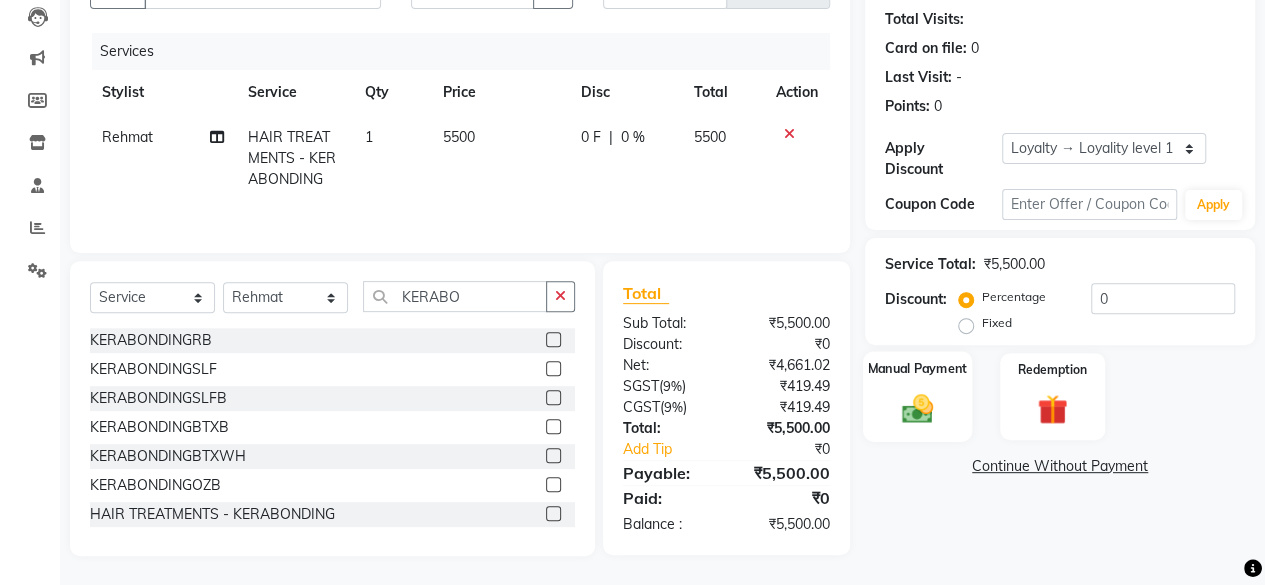 click on "Manual Payment" 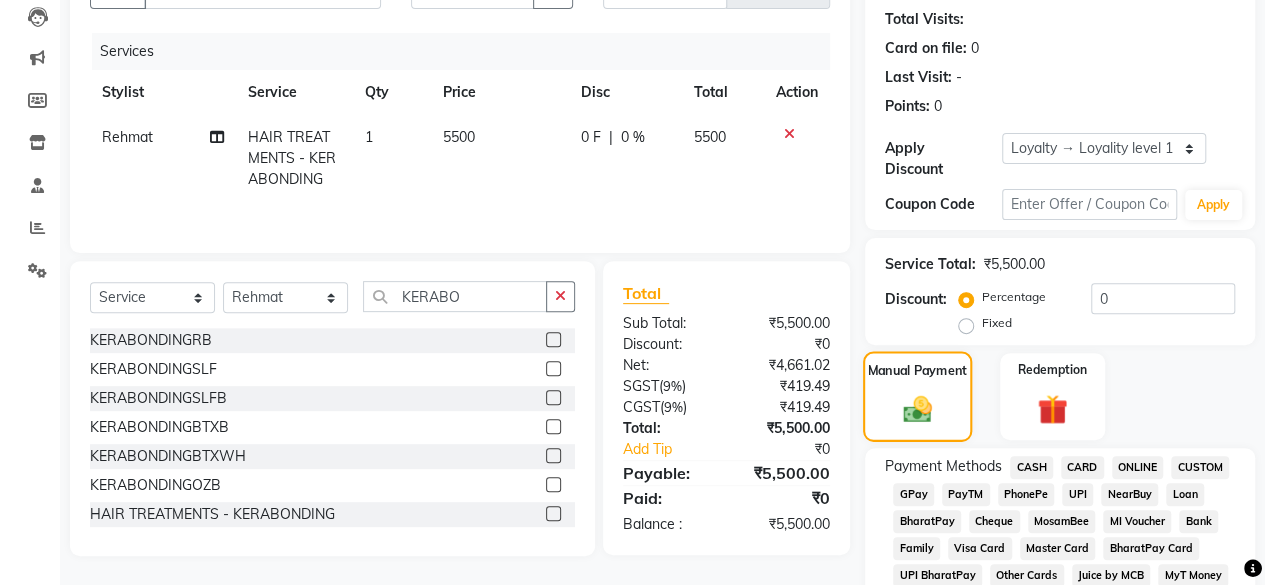 scroll, scrollTop: 319, scrollLeft: 0, axis: vertical 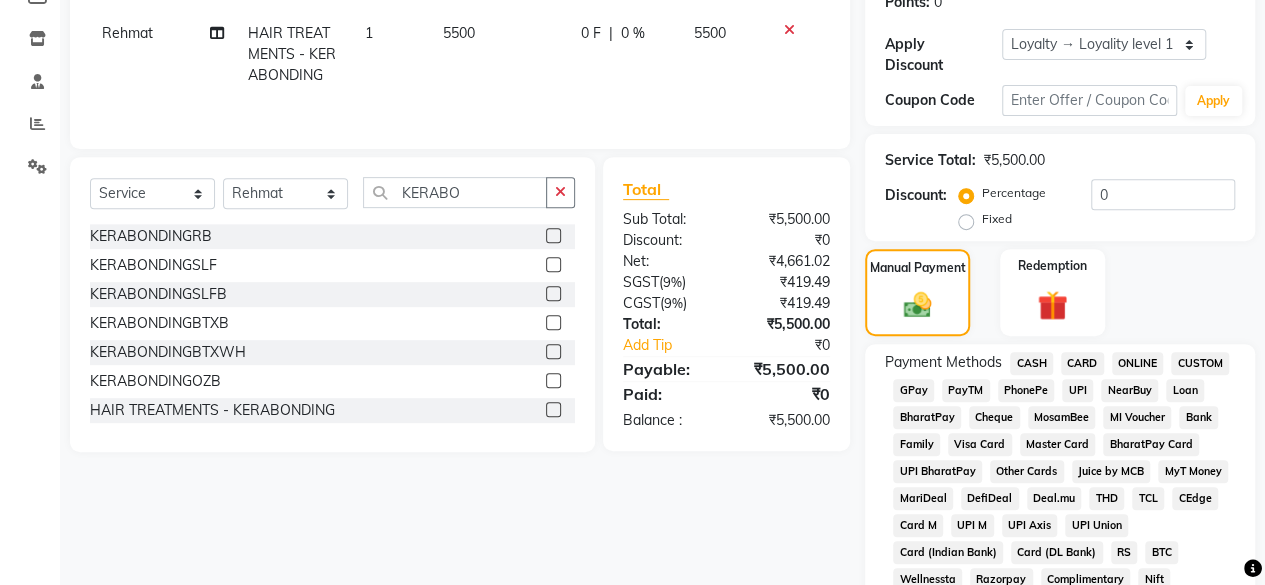 click on "CASH" 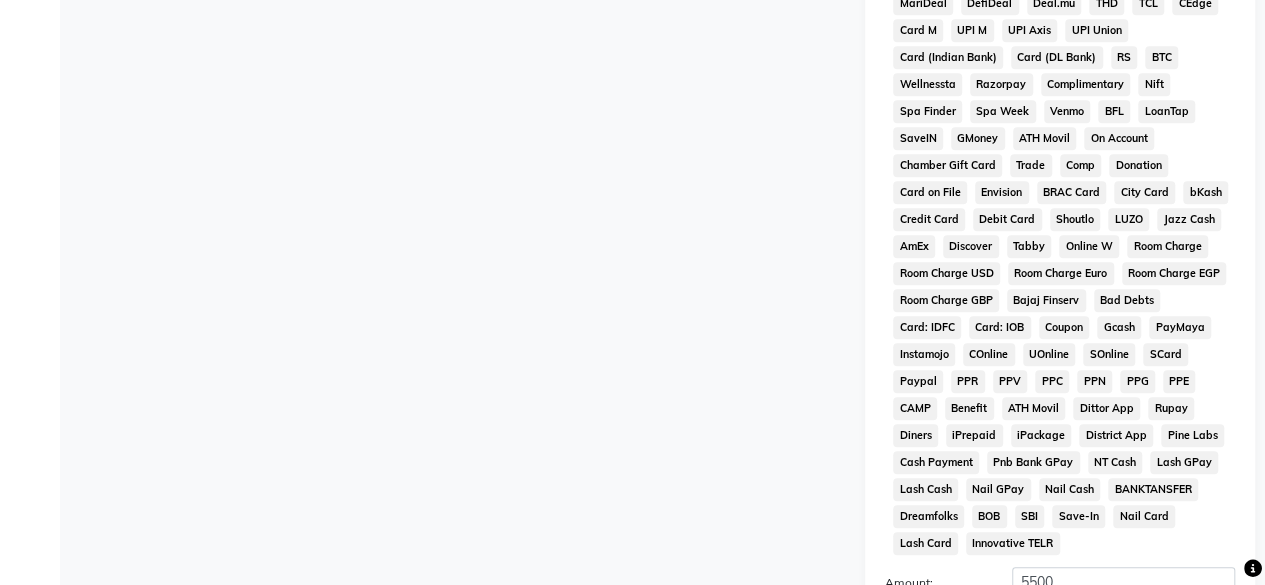 scroll, scrollTop: 1054, scrollLeft: 0, axis: vertical 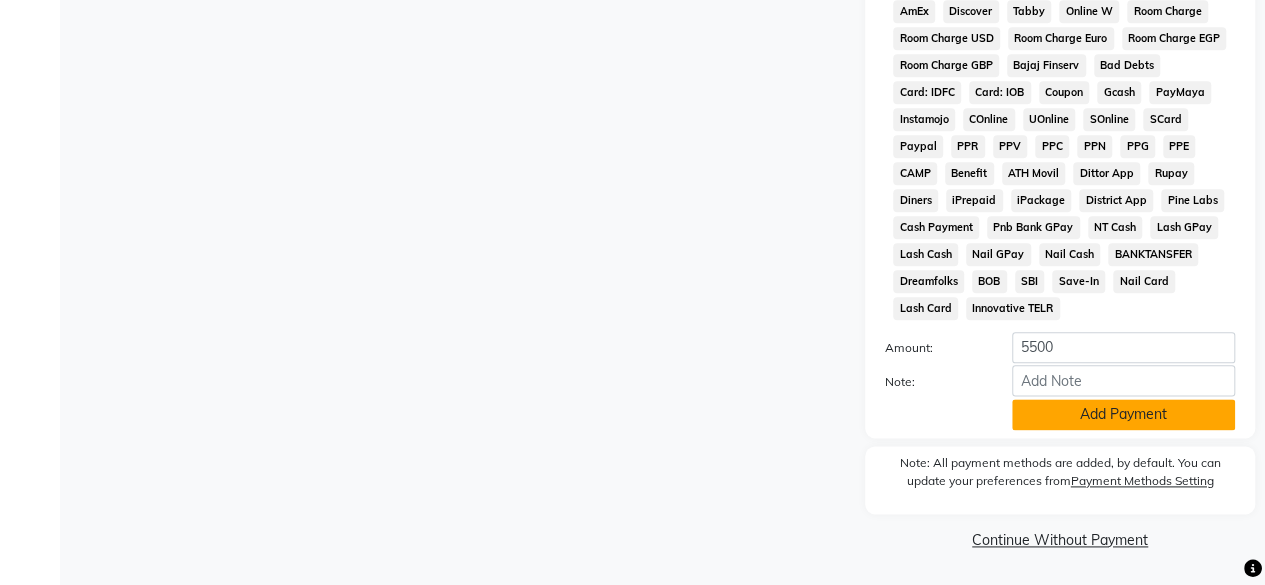 click on "Add Payment" 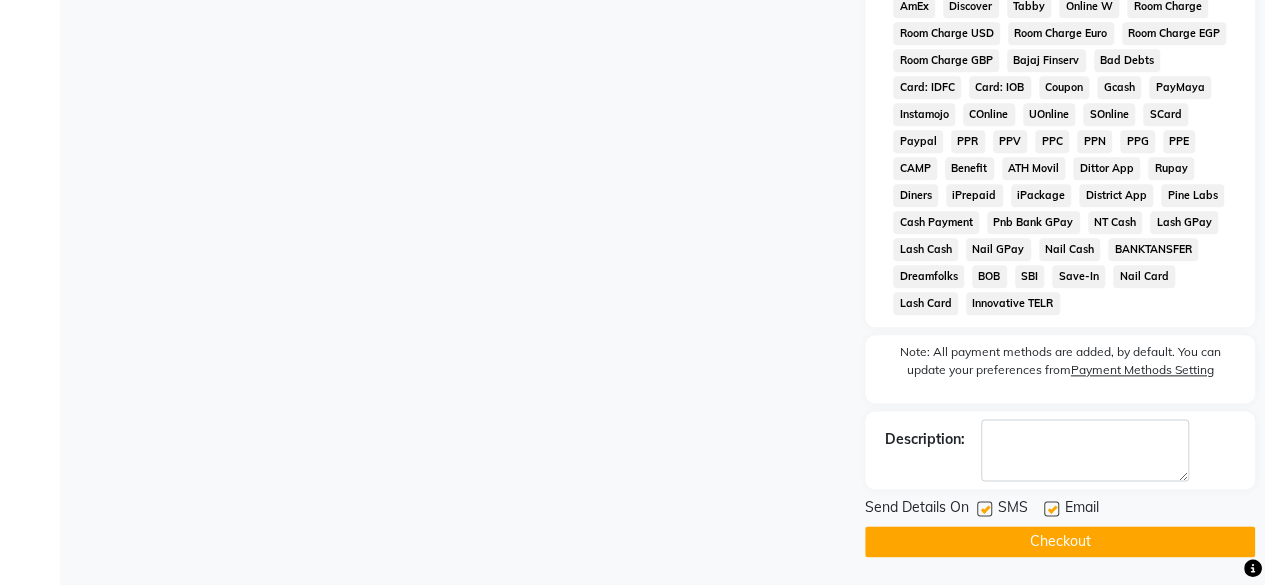 click on "Checkout" 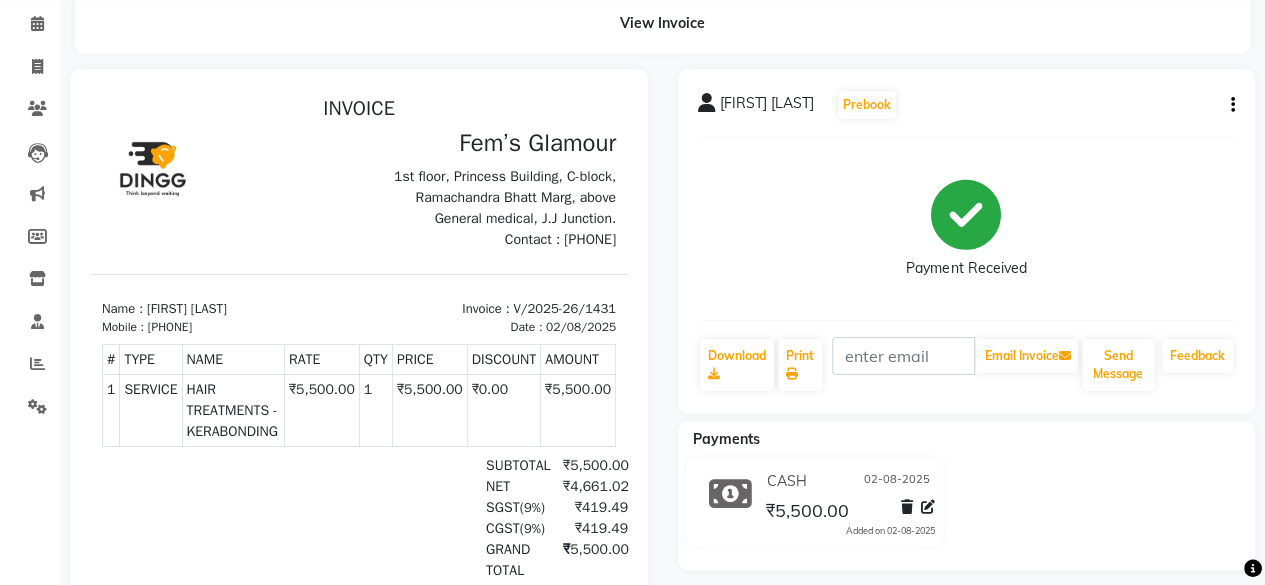 scroll, scrollTop: 0, scrollLeft: 0, axis: both 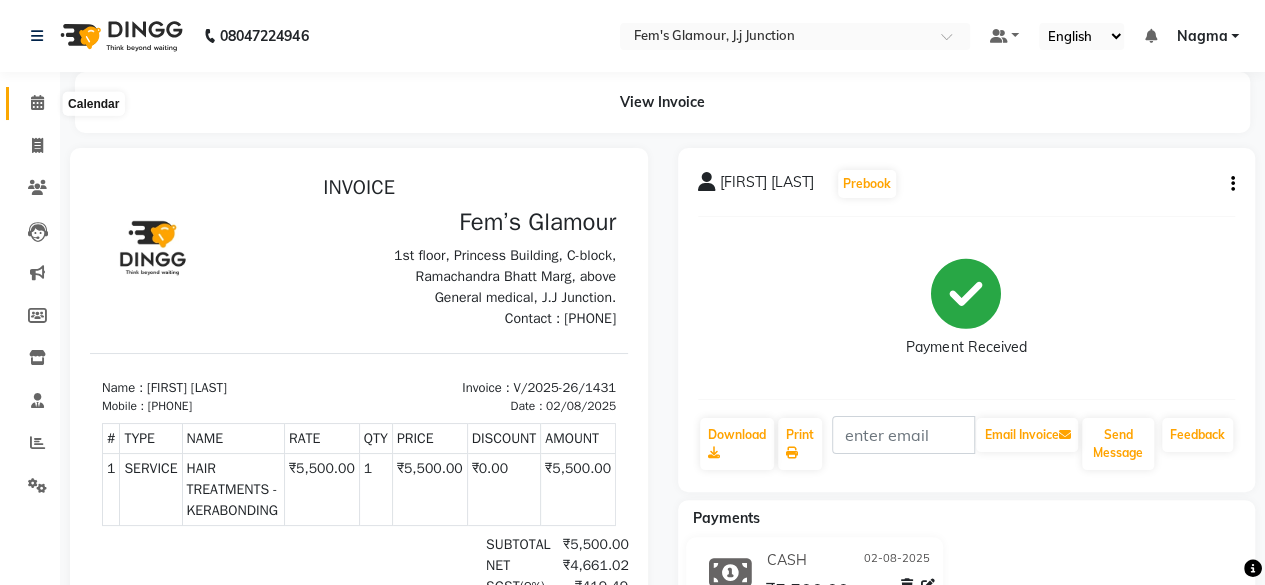 click 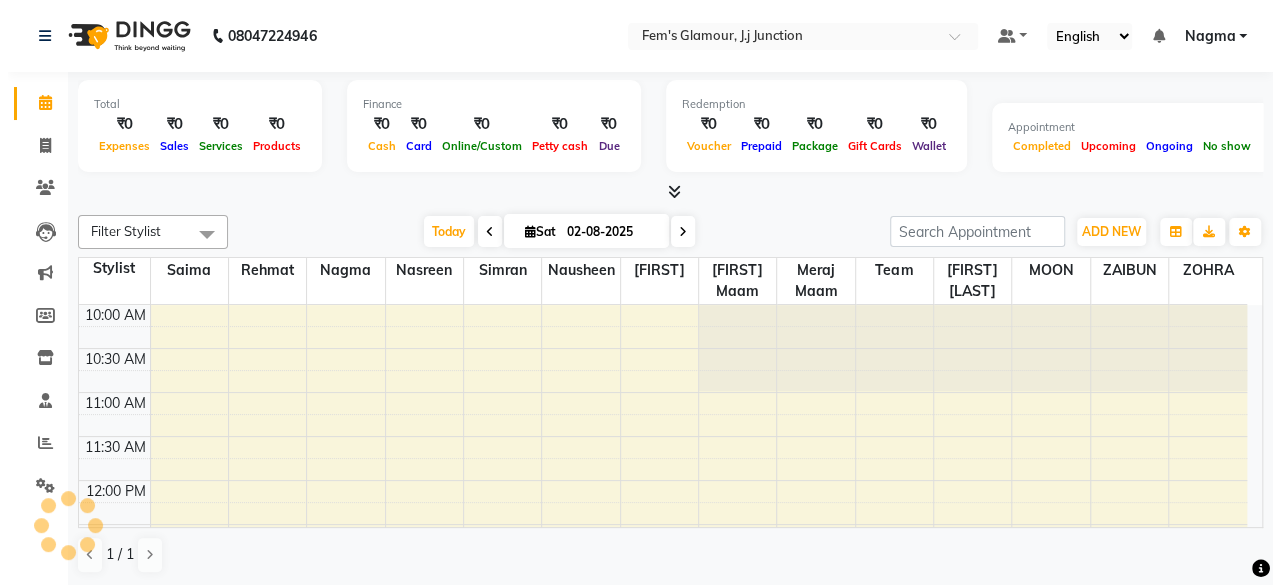 scroll, scrollTop: 0, scrollLeft: 0, axis: both 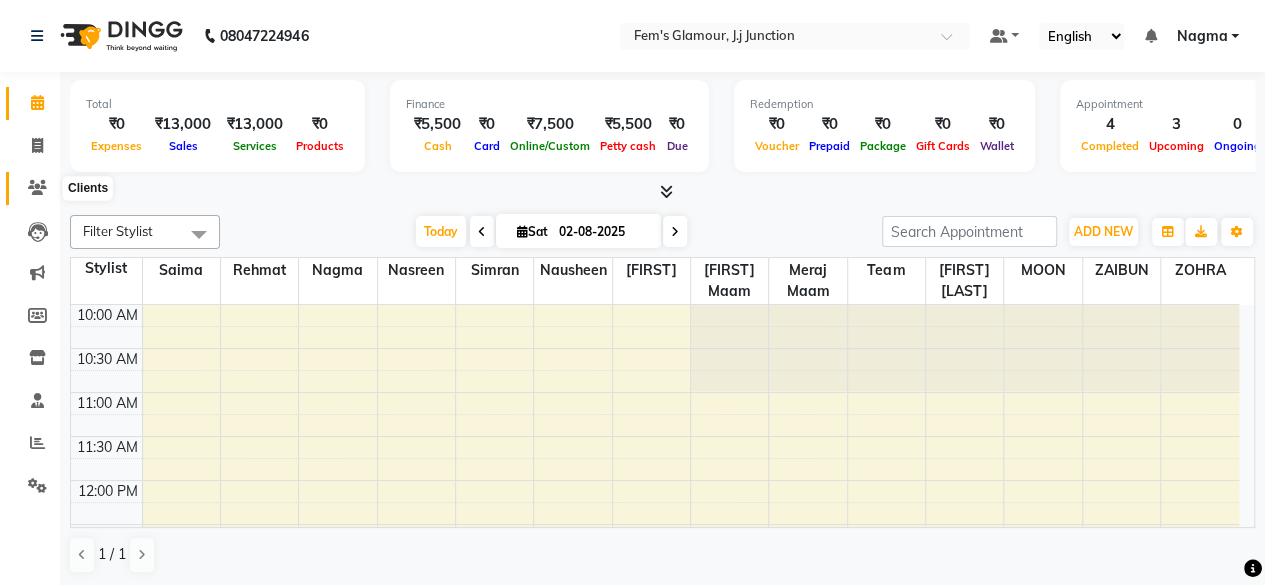 click 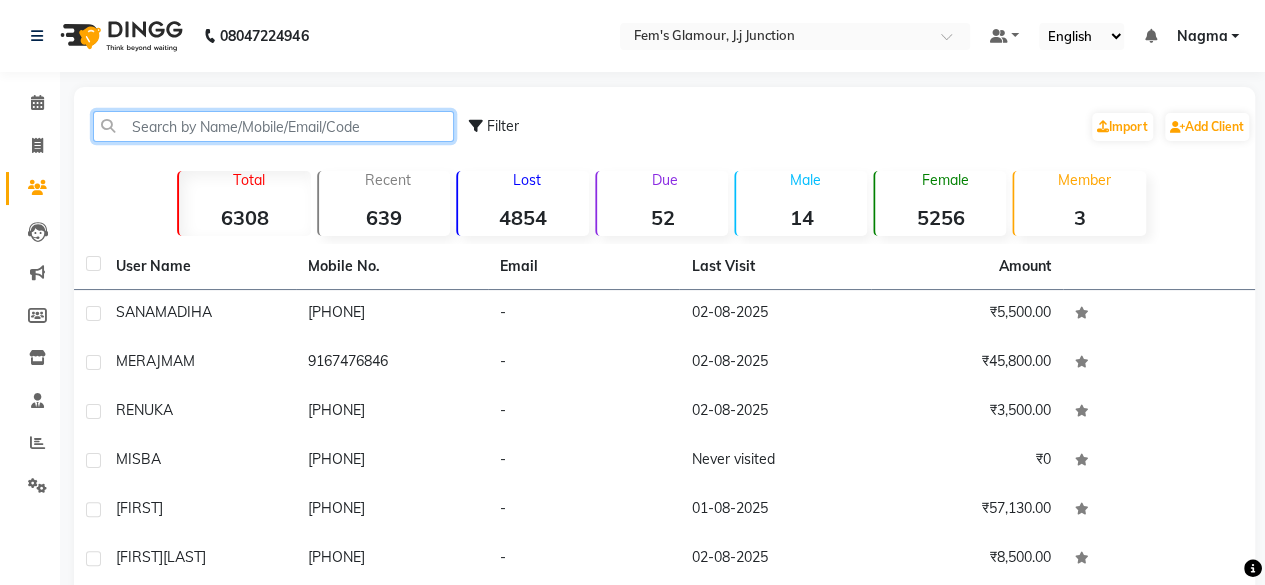 click 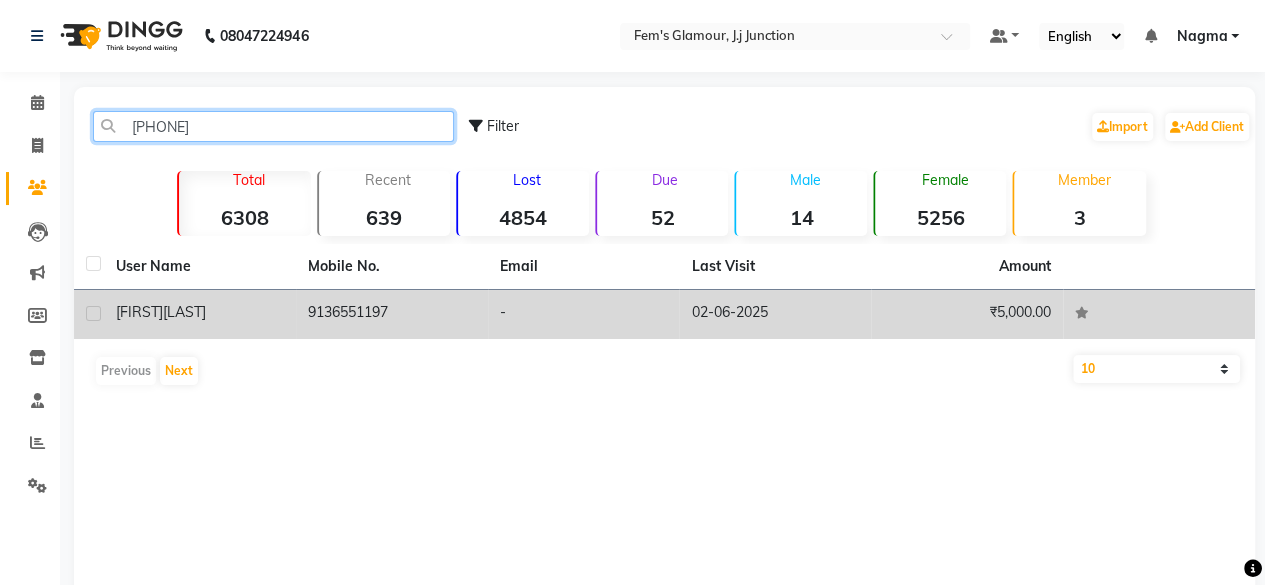 type on "[PHONE]" 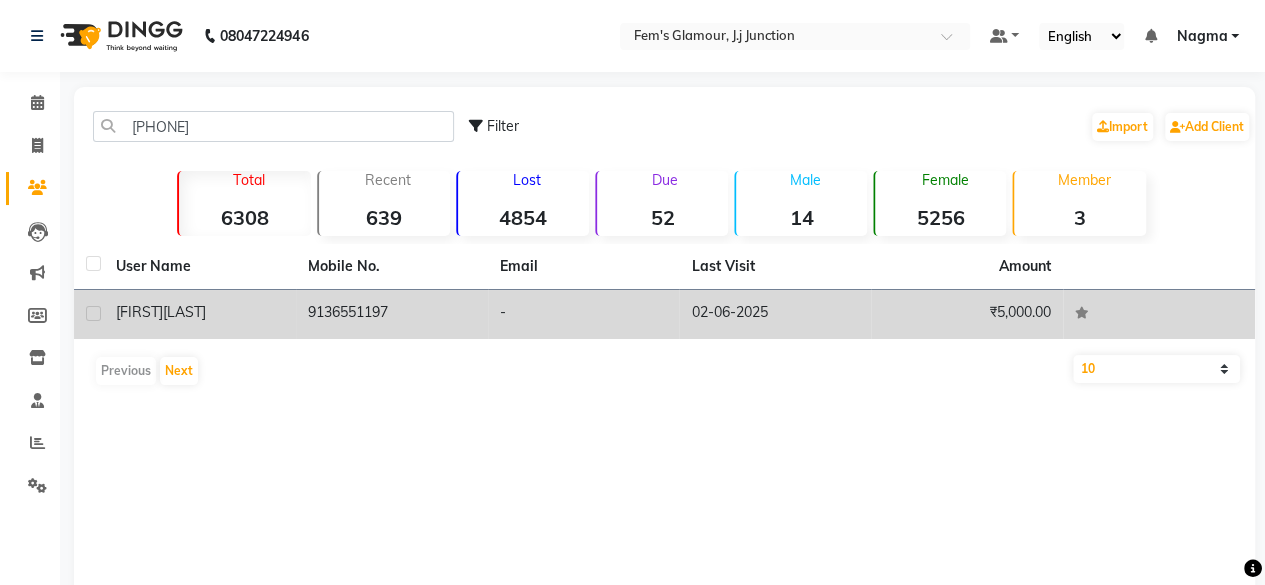 click on "-" 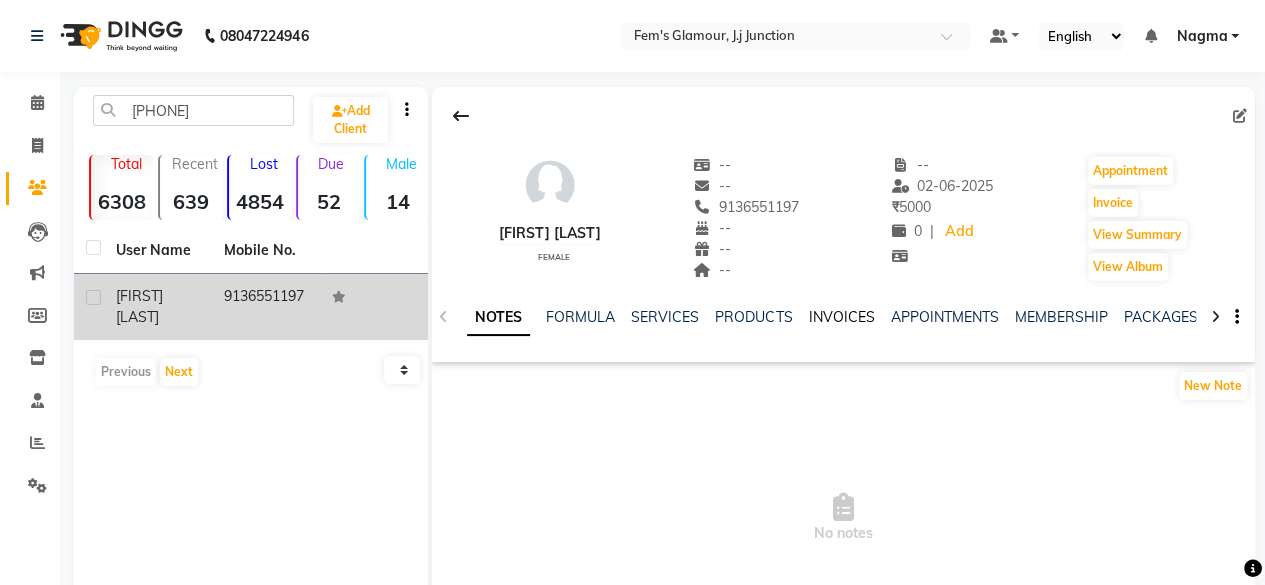 click on "INVOICES" 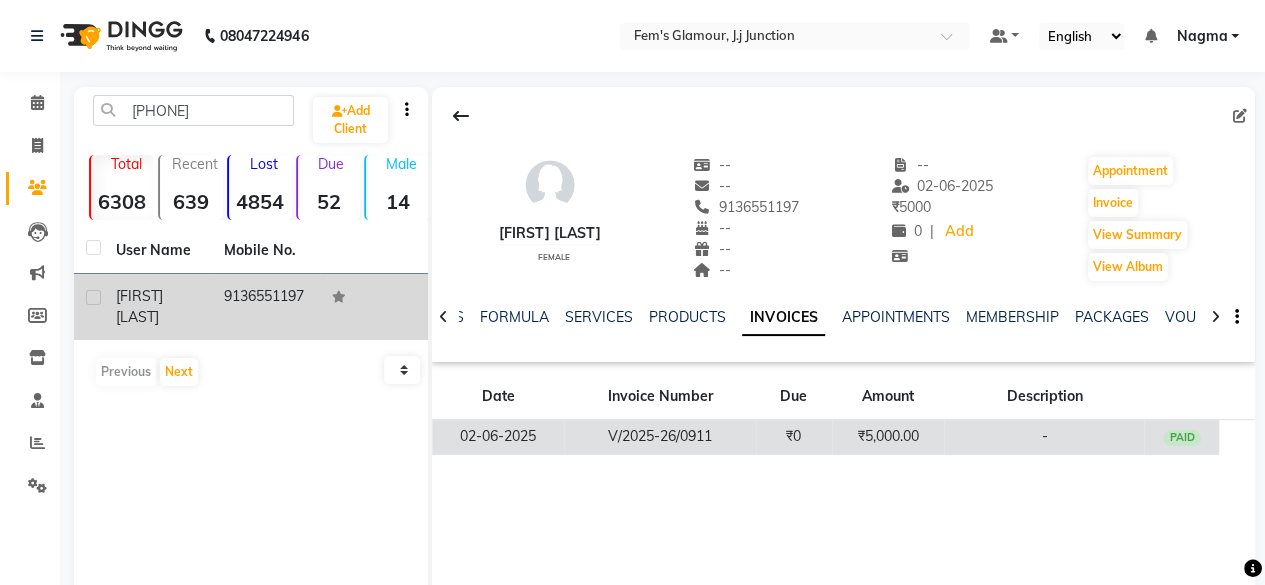 click on "₹5,000.00" 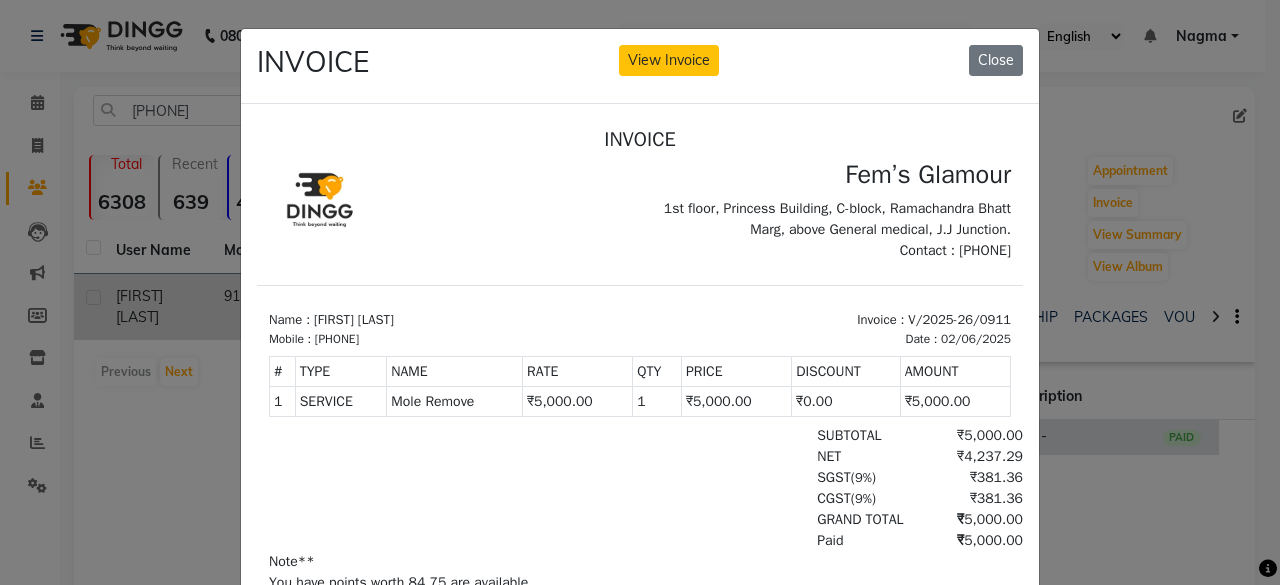 scroll, scrollTop: 16, scrollLeft: 0, axis: vertical 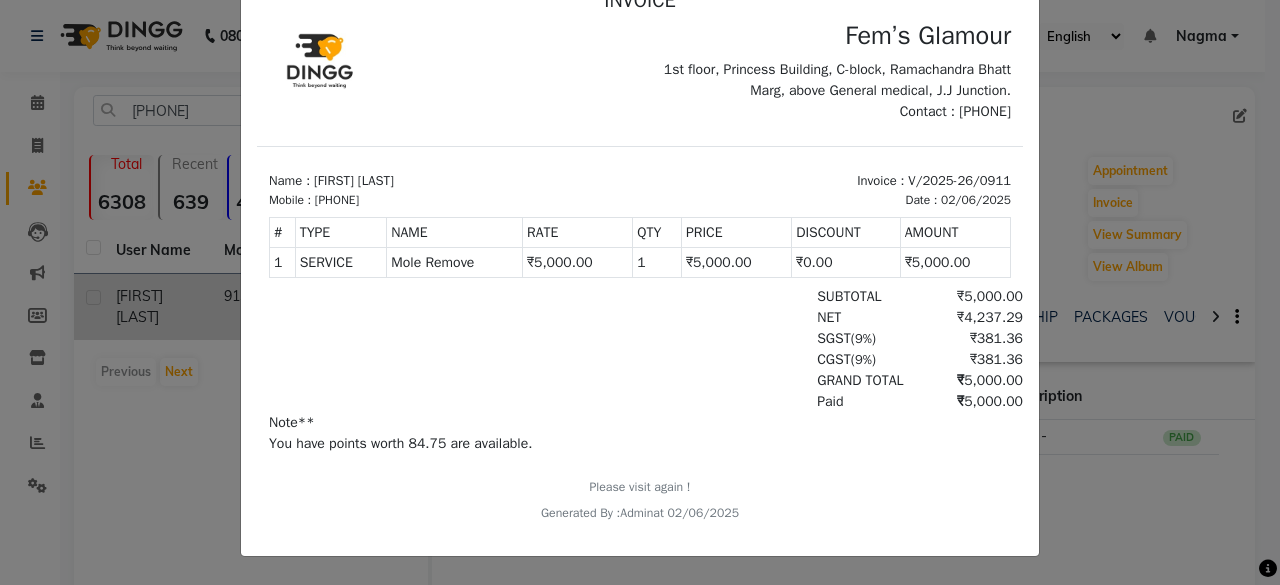 click on "INVOICE View Invoice Close" 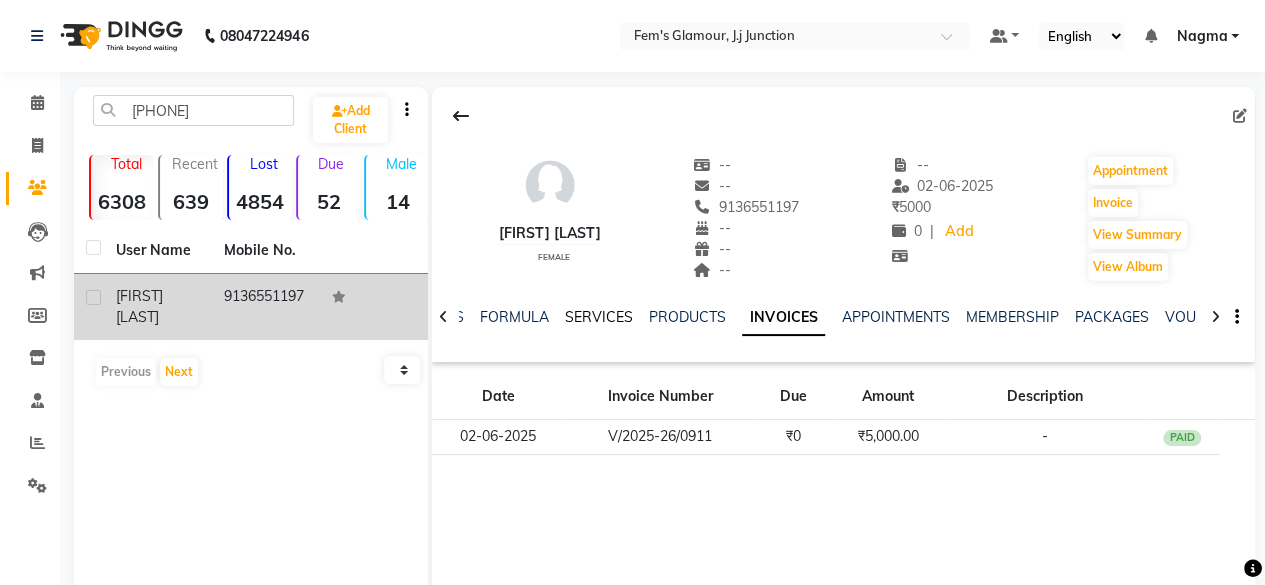 click on "SERVICES" 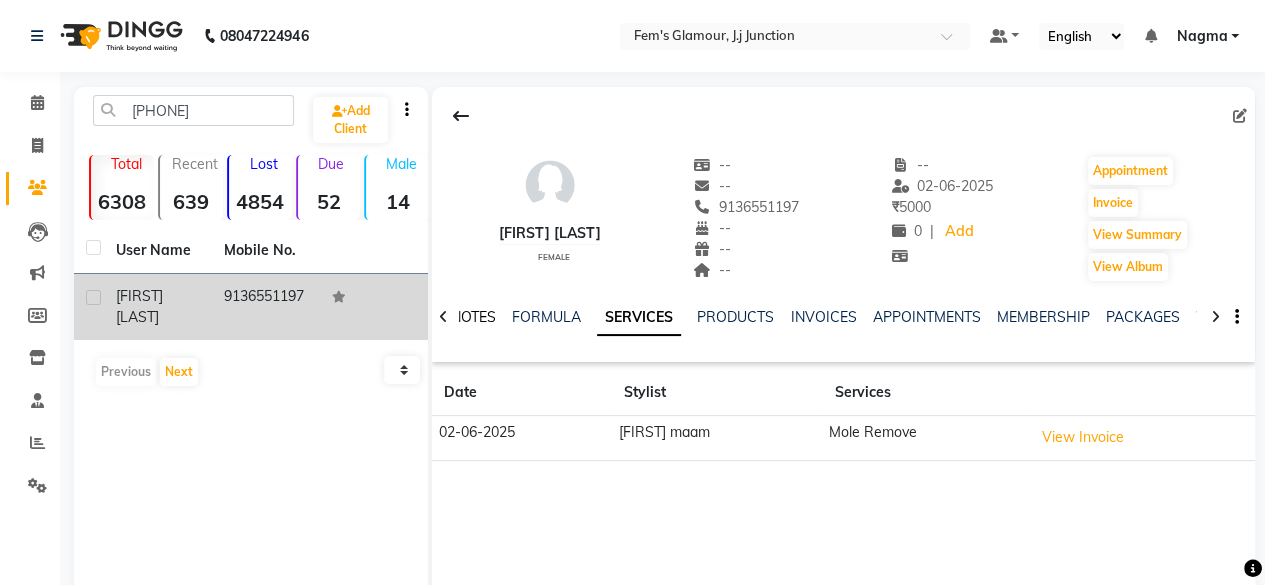 click on "NOTES" 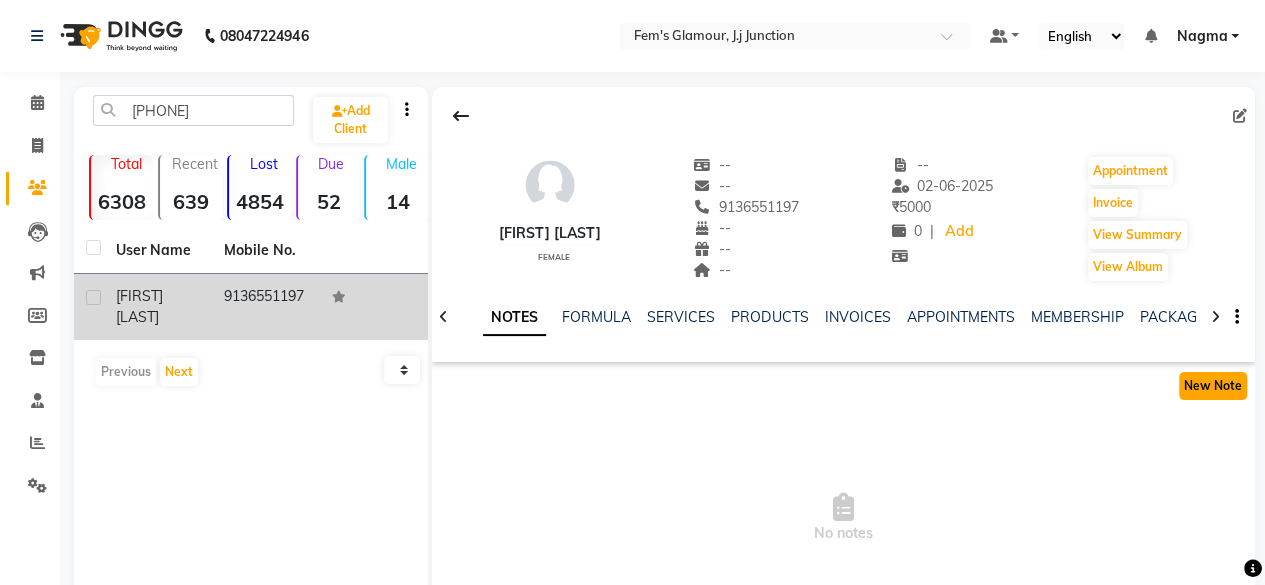 click on "New Note" 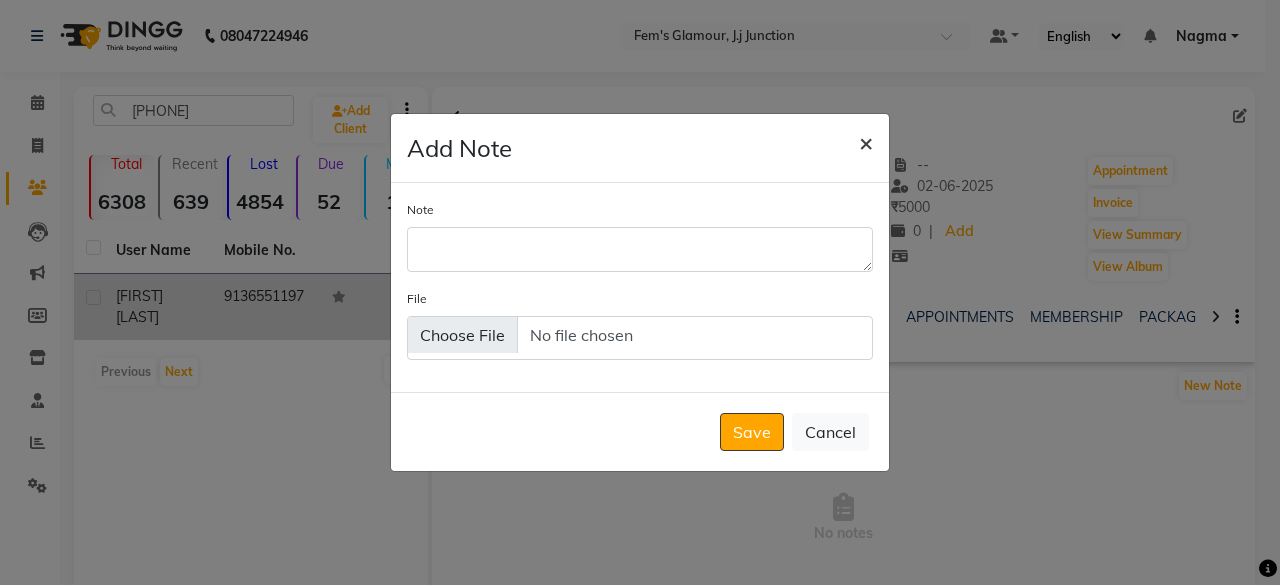 click on "×" 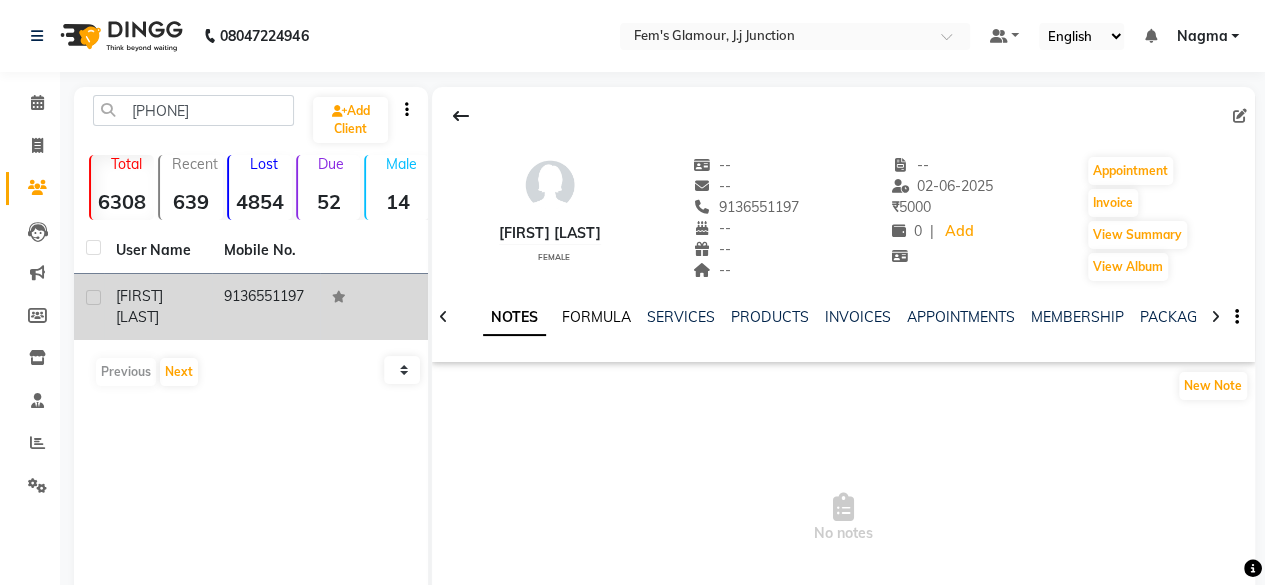 click on "FORMULA" 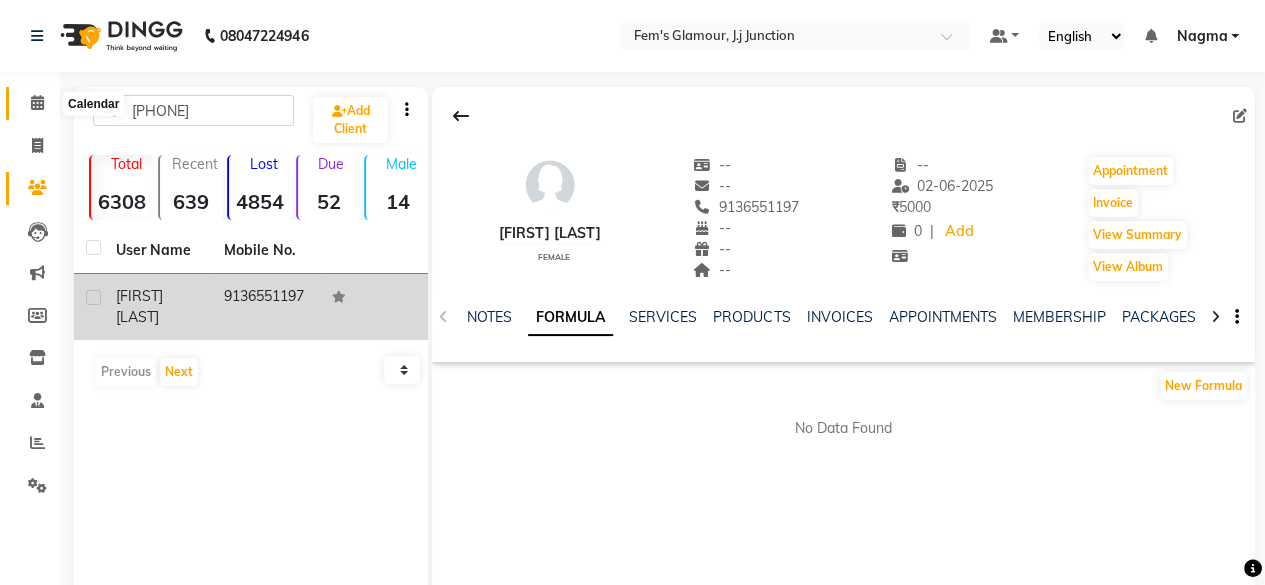 click 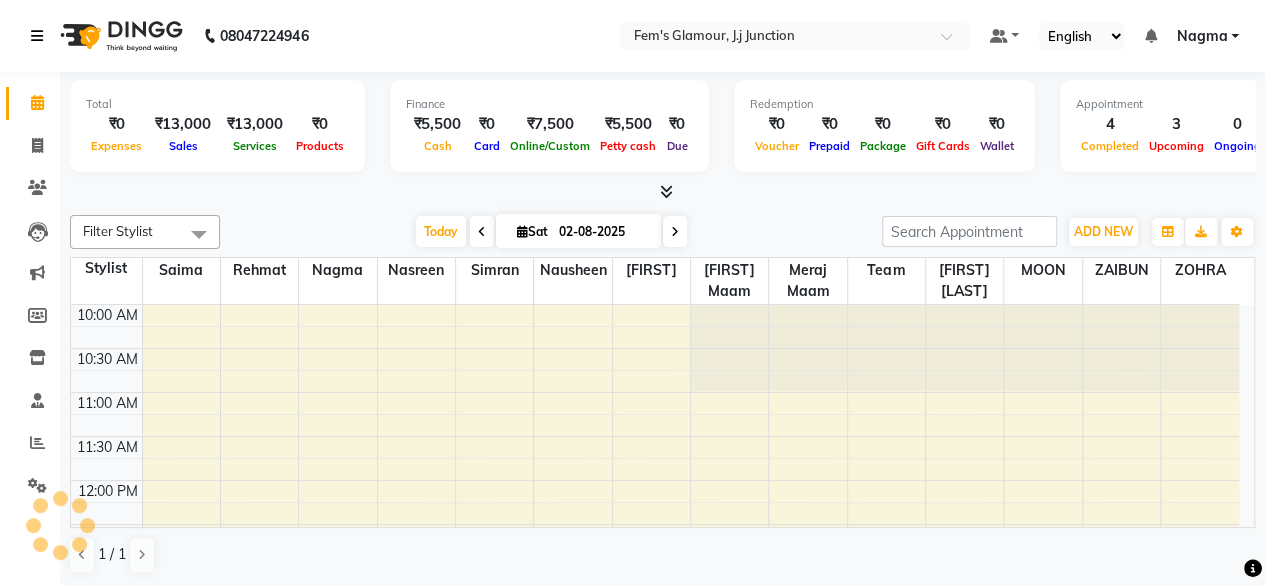 scroll, scrollTop: 0, scrollLeft: 0, axis: both 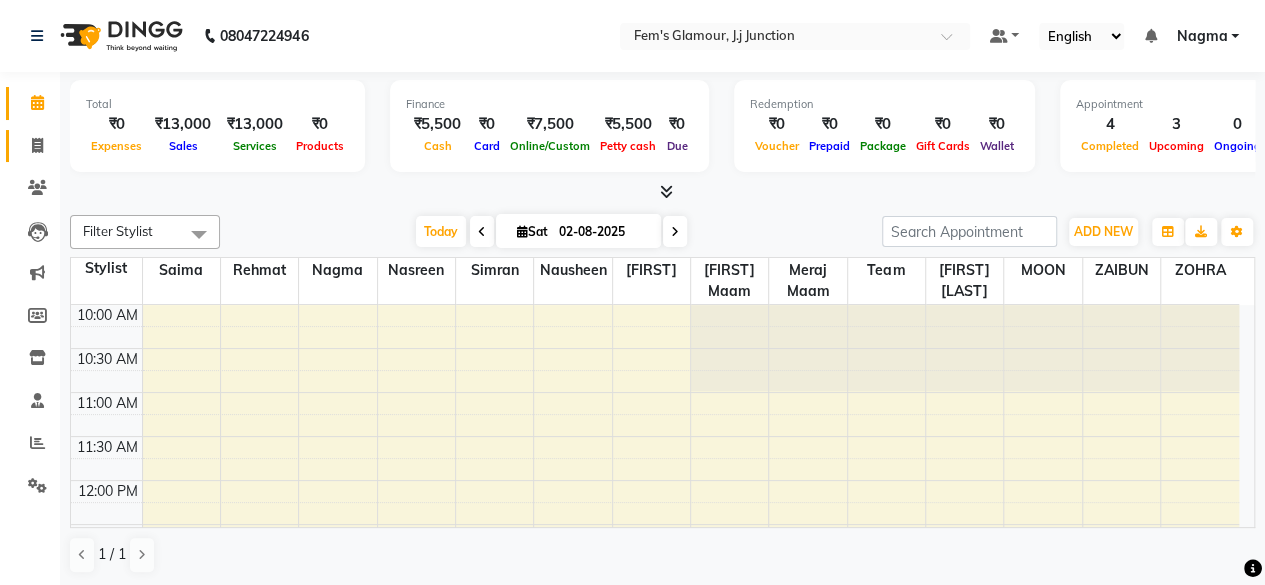 click on "Invoice" 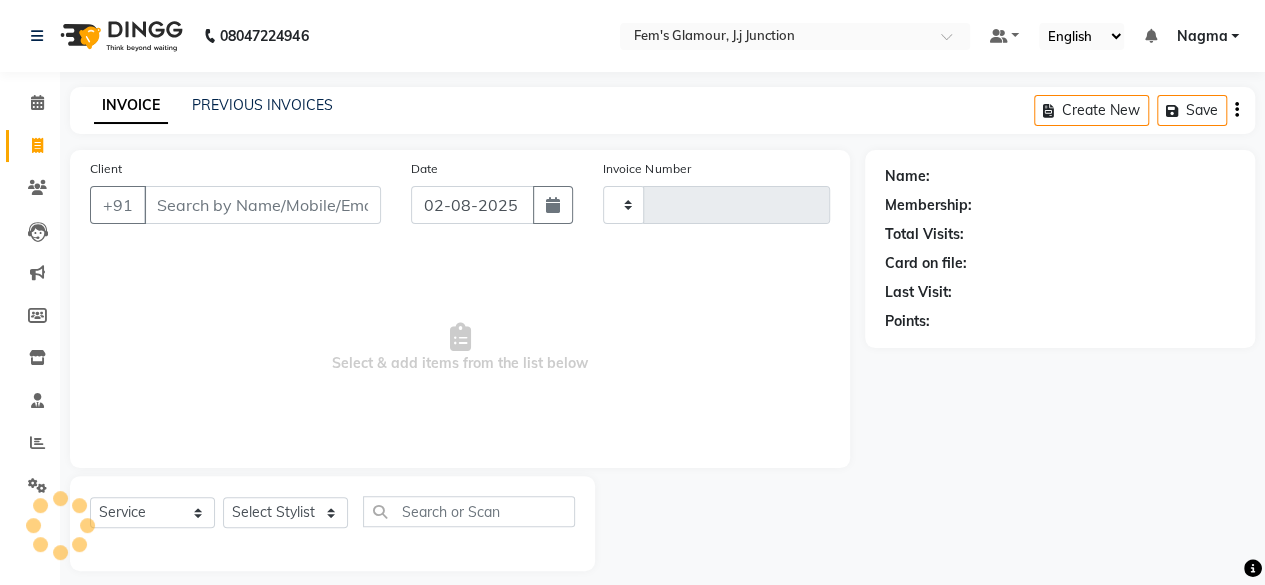 type on "1432" 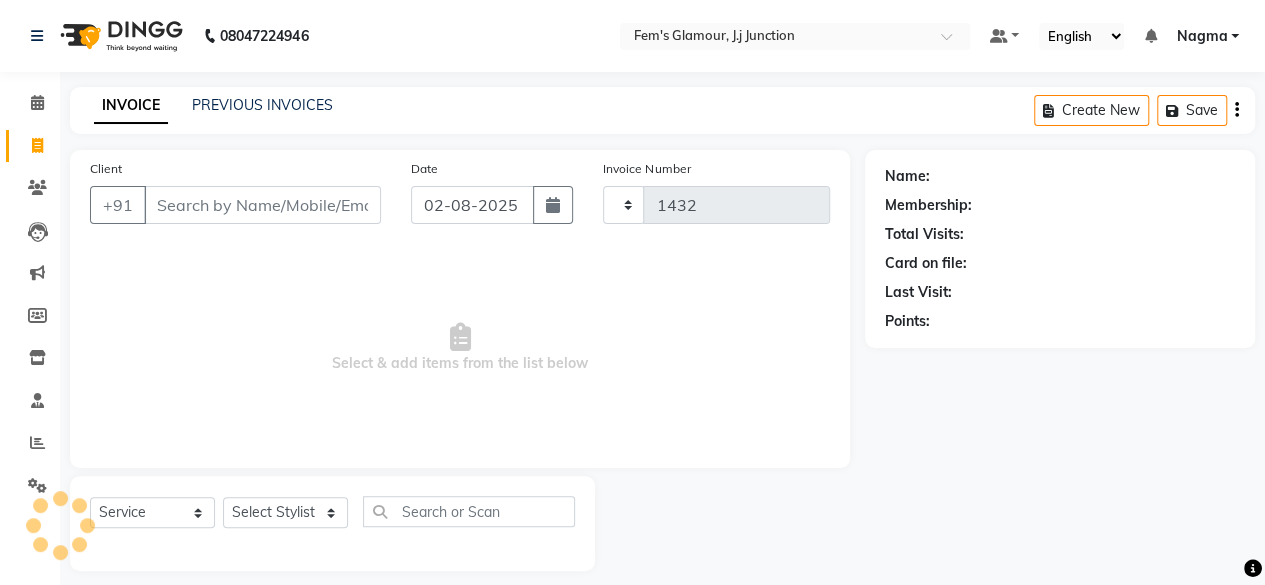 select on "4132" 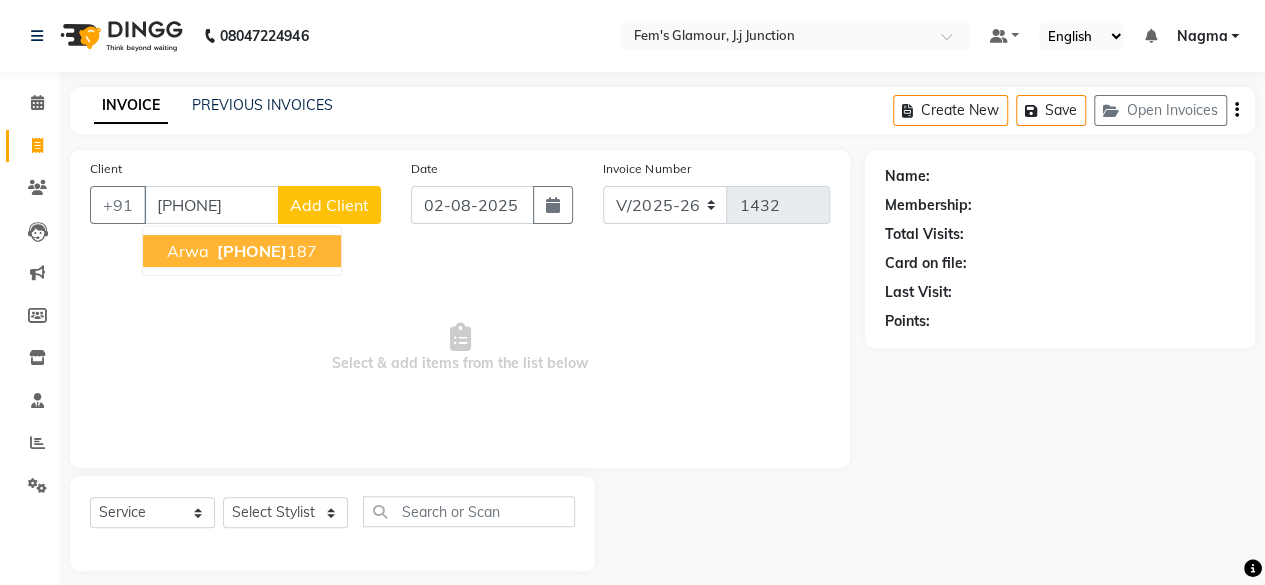 click on "[PHONE]" at bounding box center [252, 251] 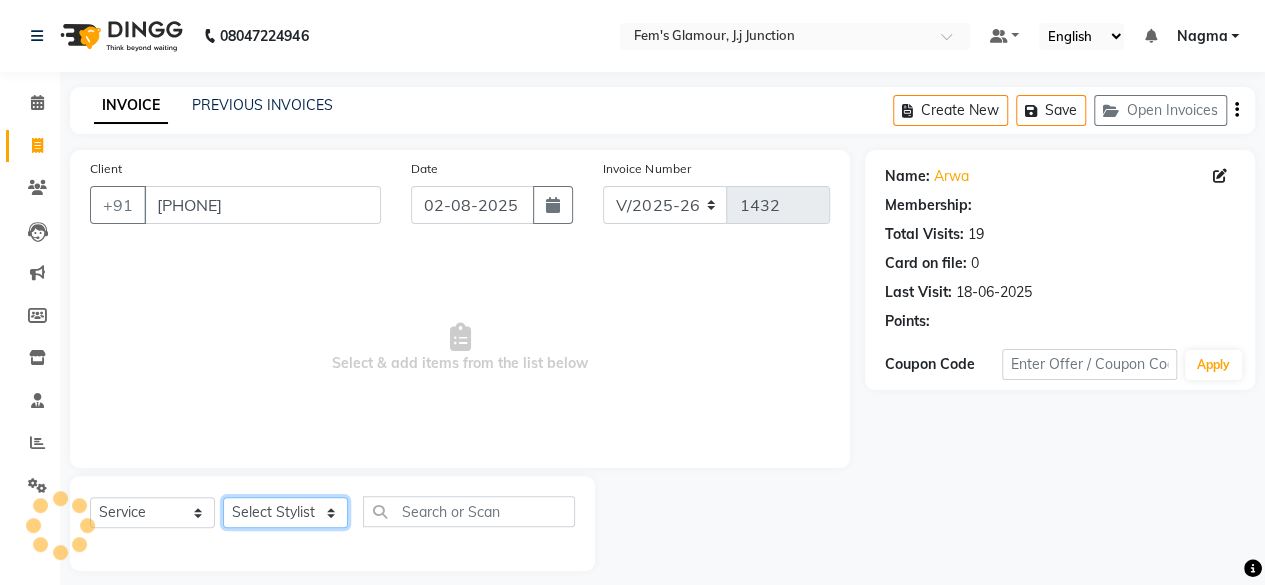 select on "1: Object" 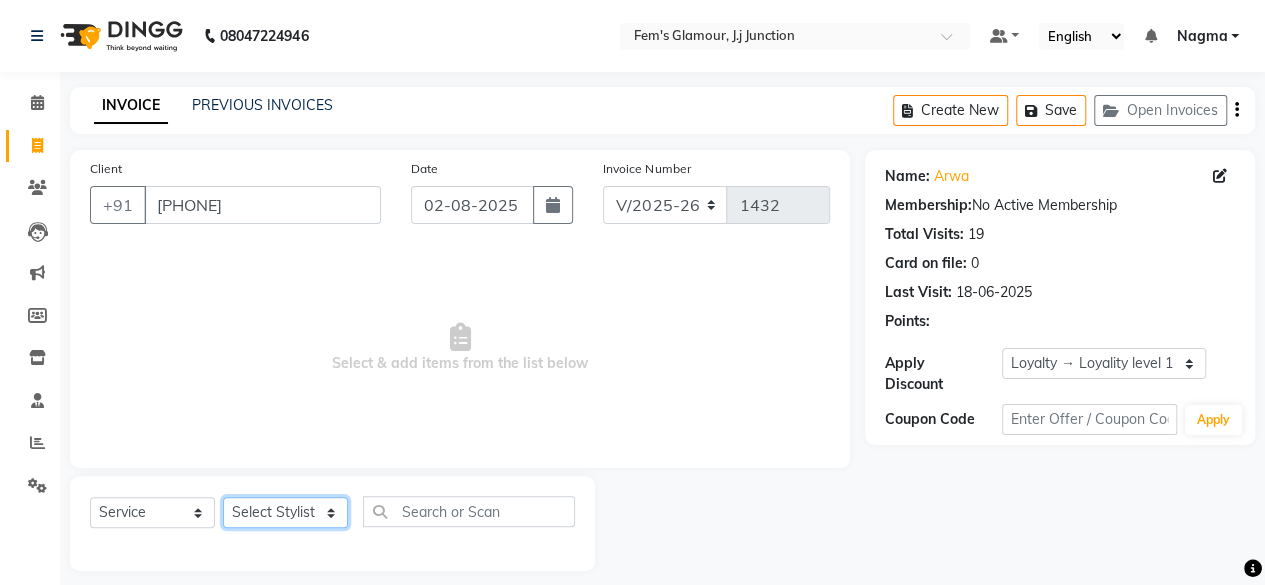 click on "Select Stylist [FIRST] maam [FIRST] [LAST] [FIRST] [FIRST] maam MOON Nagma Nasreen Nausheen Rehmat Saima Simran Team ZAIBUN ZOHRA casm BLEACH  -  NORMAL BLEACH  BLEACH  -  DTAN BLEACH  BLEACH  -  DTAN PACK  BLEACH  -  FULL BODY BLEACH [NORMAL]  BLEACH  -  FULL BODY BLEACH [DTAN]  BLEACH  -  FULL HANDS BLEACH [NORMAL]  BLEACH  -  FULL HANDS BLEACH [DTAN]  BLEACH  -  FULL LEG BLEACH [NORMAL]  BLEACH  -  FULL LEG BLEACH [DTAN]  Heel Peel Treatment   Micro pigment  BB glow  Korean Glass Shine  IV drip  Makeup Workshop  Vaginal tightening  Foot Massage  Under Eye Treatment  Advance payment  CPR TREATMENT  KARSEELL SPA  UNDERARM TREATMENT  BRAZALLIAN GLASS SHINE  BASIC HYDRA FACIAL  REAPPLICATION  LUSTRE TREATMENT  KERABONDINGRB  KERABONDINGSLF  KERABONDINGSLFB  KERABONDINGBTXB  KERABONDINGBTXWH  KERABONDINGOZB  NANOPLASTIASLF  NANOPLASTIASLFB  NANOPLASTIABTXW  NANOPLASTIABTXB  GOLDEN TREATMENT  GLAM UP GLOW  BLOWDRY  WEIGHTLOSS IV  NANOPLASTIARB" 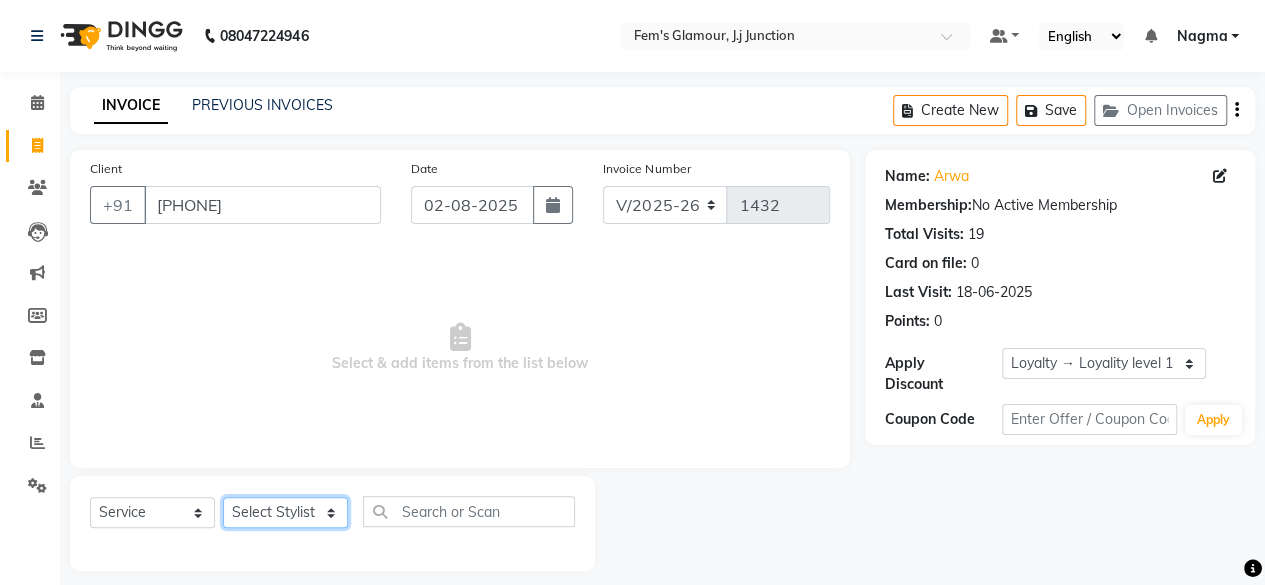 select on "21530" 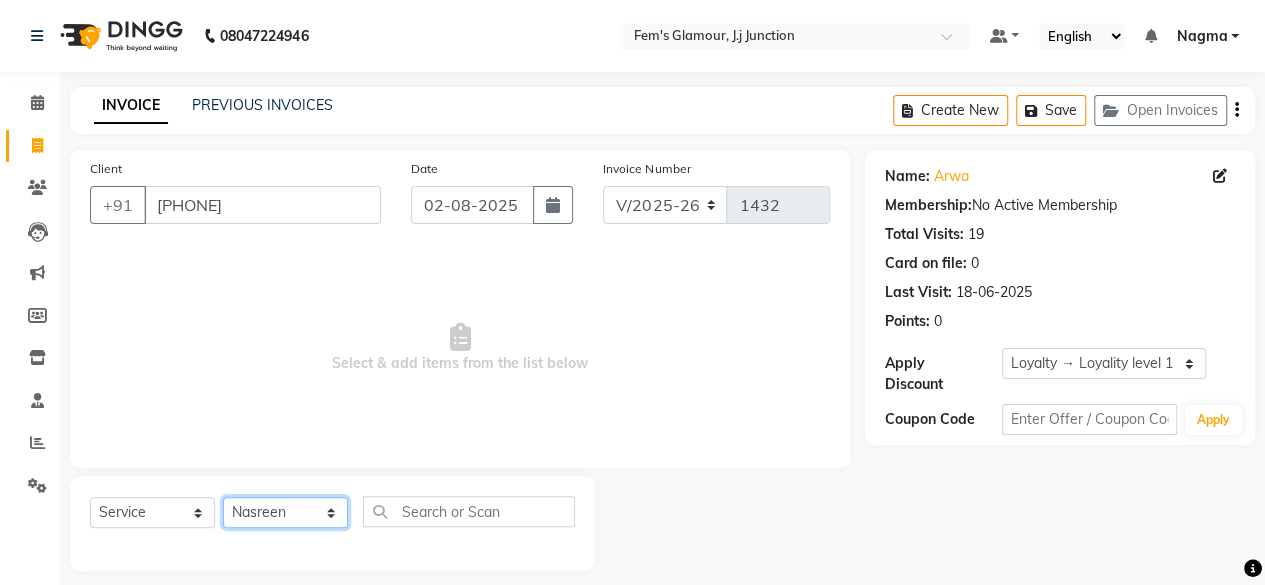 click on "Select Stylist [FIRST] maam [FIRST] [LAST] [FIRST] [FIRST] maam MOON Nagma Nasreen Nausheen Rehmat Saima Simran Team ZAIBUN ZOHRA casm BLEACH  -  NORMAL BLEACH  BLEACH  -  DTAN BLEACH  BLEACH  -  DTAN PACK  BLEACH  -  FULL BODY BLEACH [NORMAL]  BLEACH  -  FULL BODY BLEACH [DTAN]  BLEACH  -  FULL HANDS BLEACH [NORMAL]  BLEACH  -  FULL HANDS BLEACH [DTAN]  BLEACH  -  FULL LEG BLEACH [NORMAL]  BLEACH  -  FULL LEG BLEACH [DTAN]  Heel Peel Treatment   Micro pigment  BB glow  Korean Glass Shine  IV drip  Makeup Workshop  Vaginal tightening  Foot Massage  Under Eye Treatment  Advance payment  CPR TREATMENT  KARSEELL SPA  UNDERARM TREATMENT  BRAZALLIAN GLASS SHINE  BASIC HYDRA FACIAL  REAPPLICATION  LUSTRE TREATMENT  KERABONDINGRB  KERABONDINGSLF  KERABONDINGSLFB  KERABONDINGBTXB  KERABONDINGBTXWH  KERABONDINGOZB  NANOPLASTIASLF  NANOPLASTIASLFB  NANOPLASTIABTXW  NANOPLASTIABTXB  GOLDEN TREATMENT  GLAM UP GLOW  BLOWDRY  WEIGHTLOSS IV  NANOPLASTIARB" 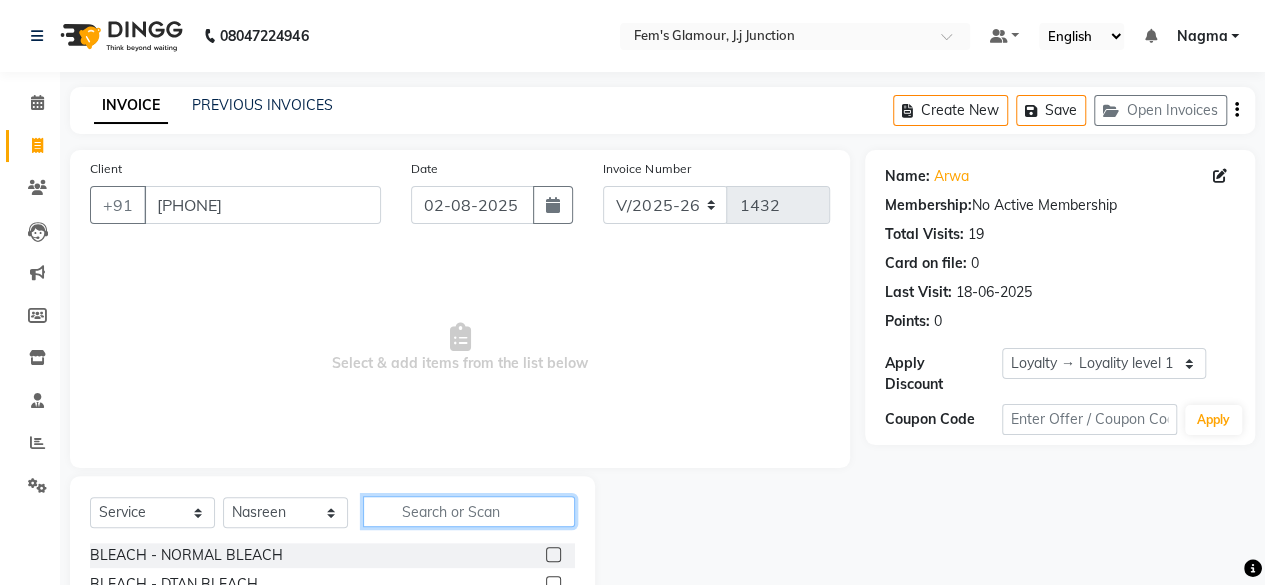click 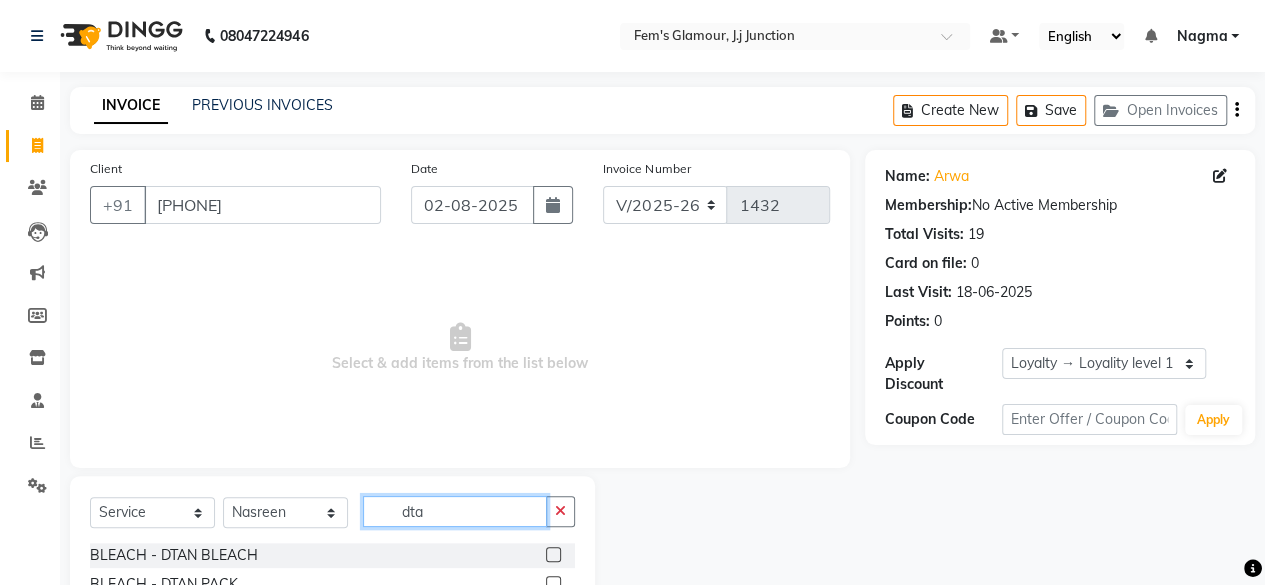 scroll, scrollTop: 160, scrollLeft: 0, axis: vertical 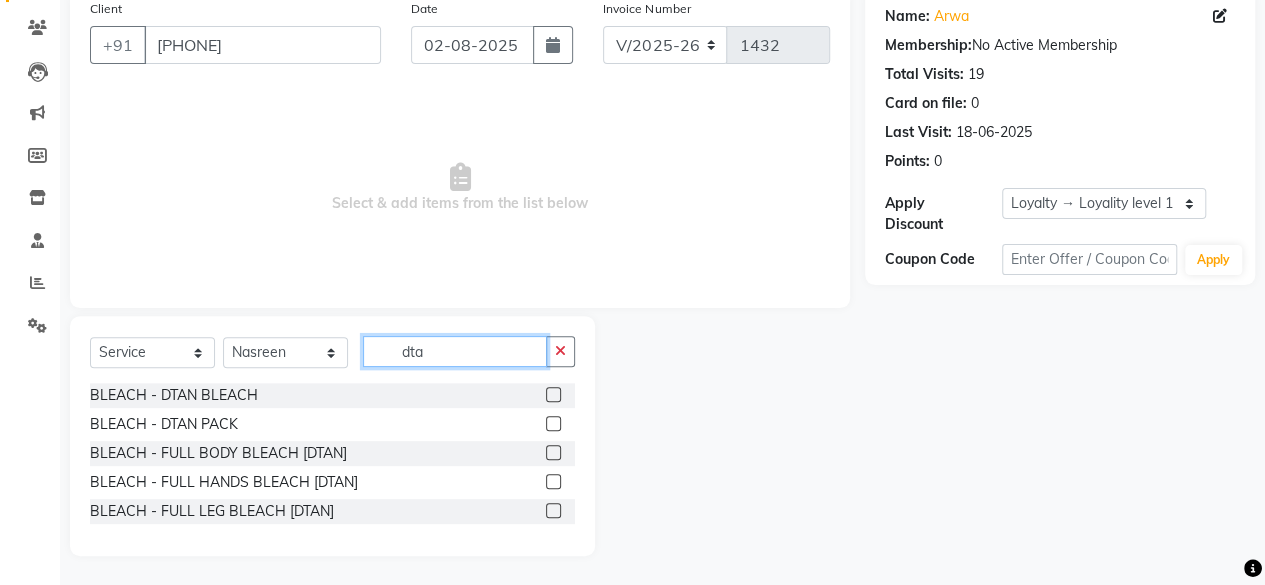 type on "dta" 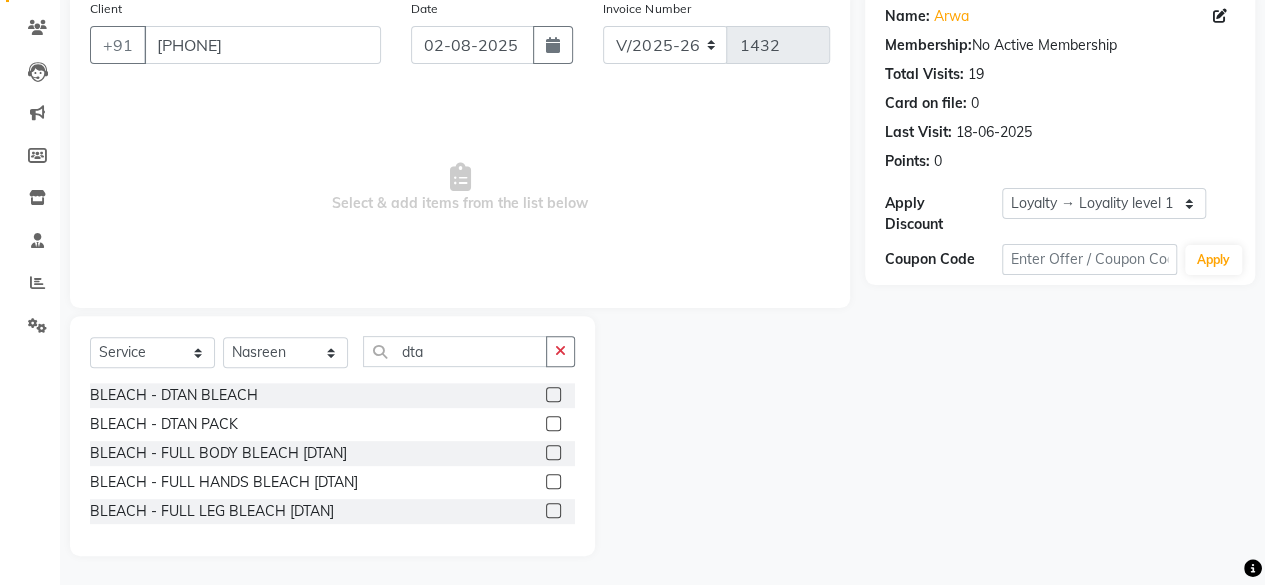 click 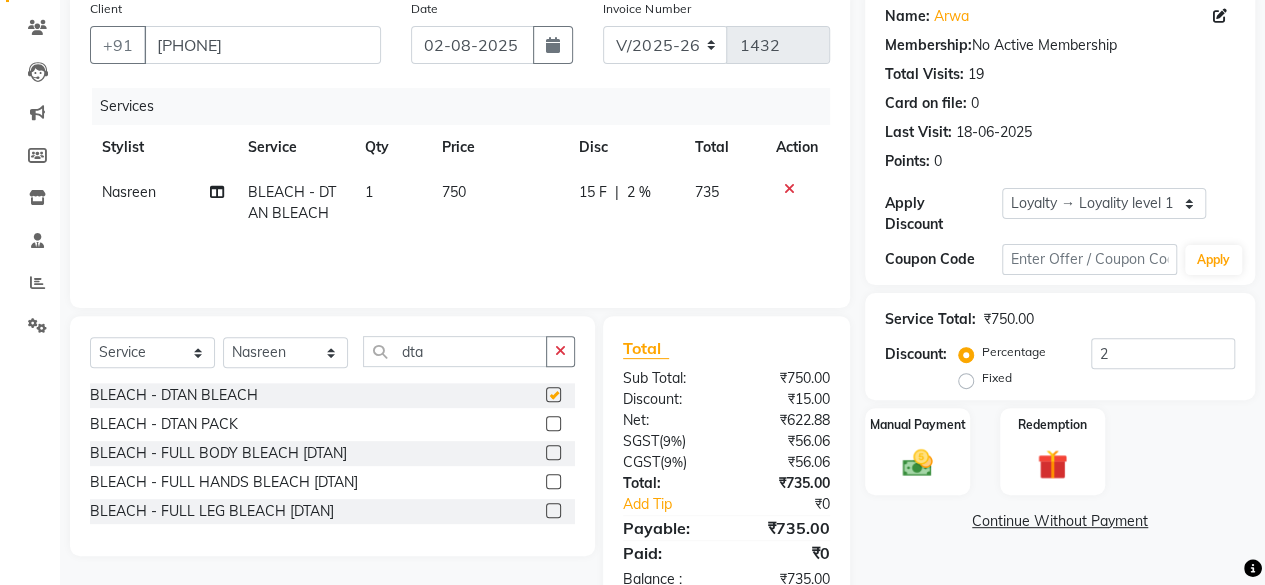checkbox on "false" 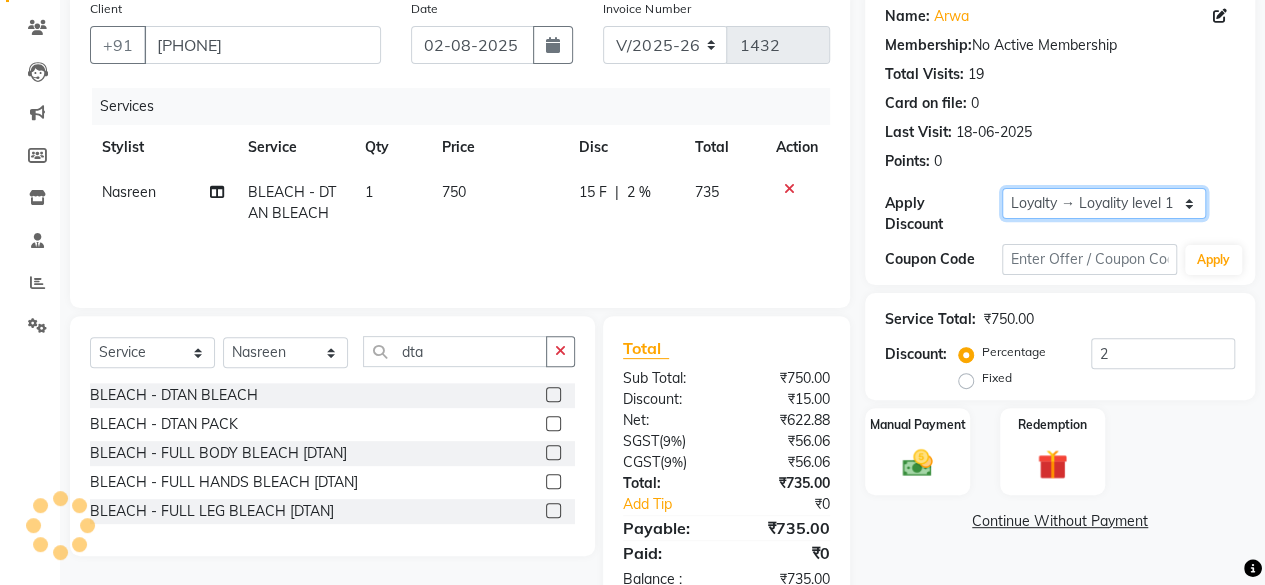 drag, startPoint x: 1054, startPoint y: 217, endPoint x: 1038, endPoint y: 241, distance: 28.84441 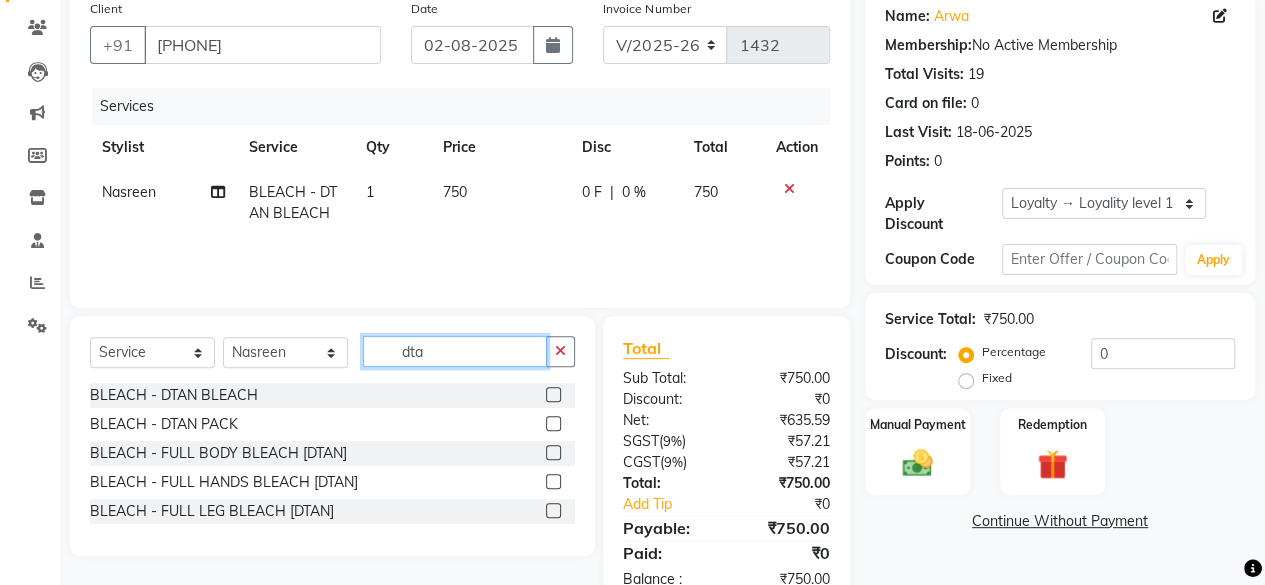 click on "dta" 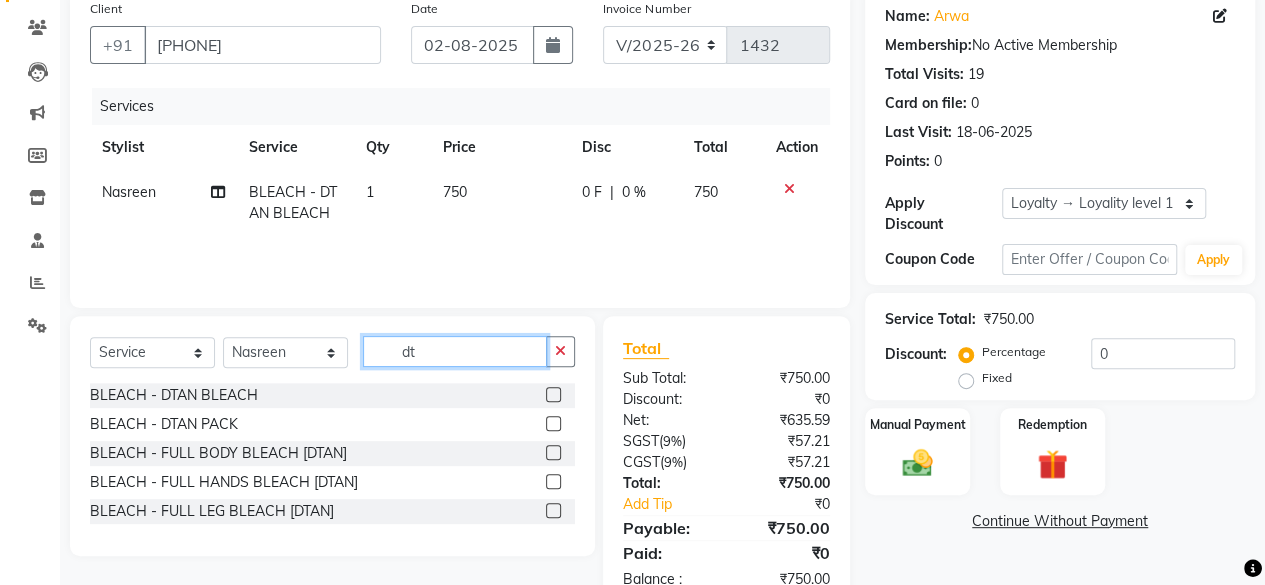 type on "d" 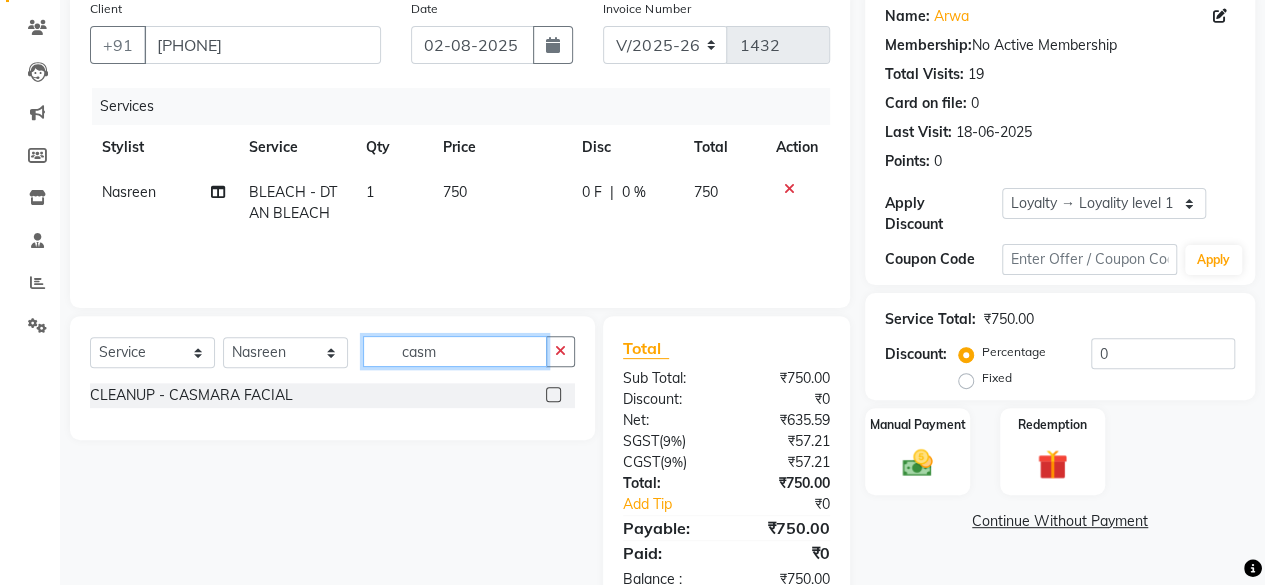 type on "casm" 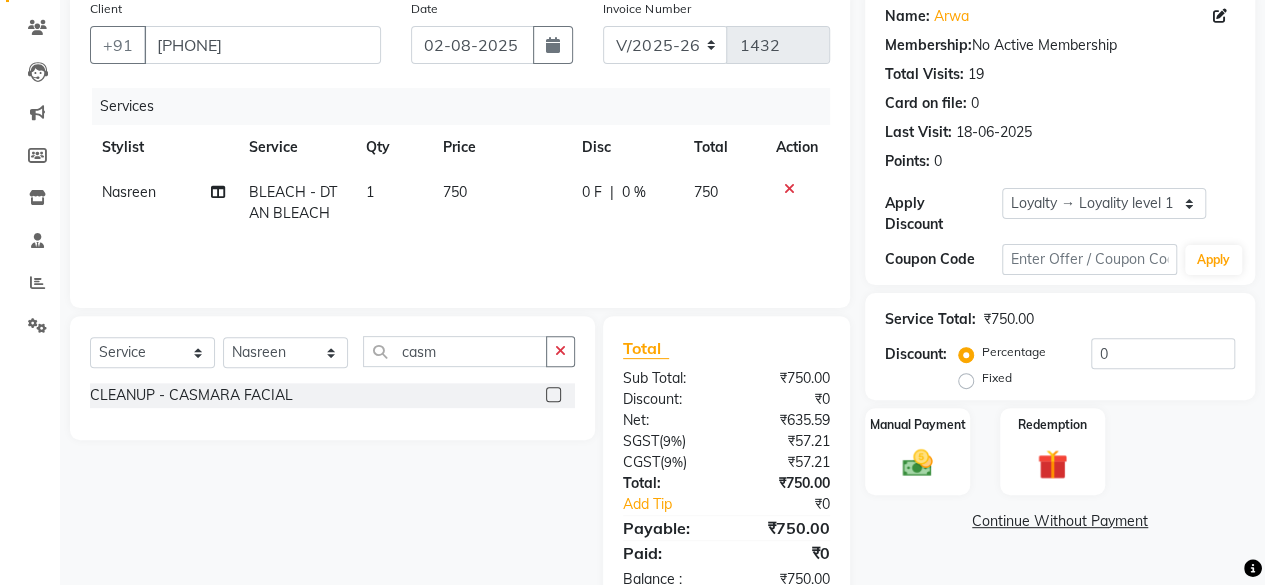 click 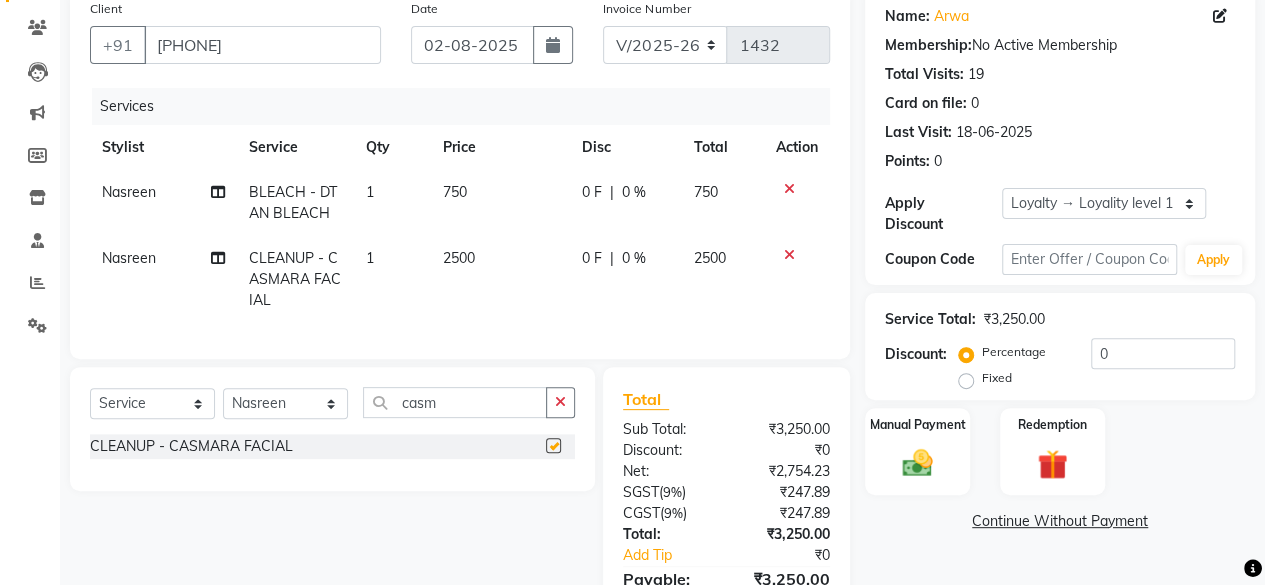 checkbox on "false" 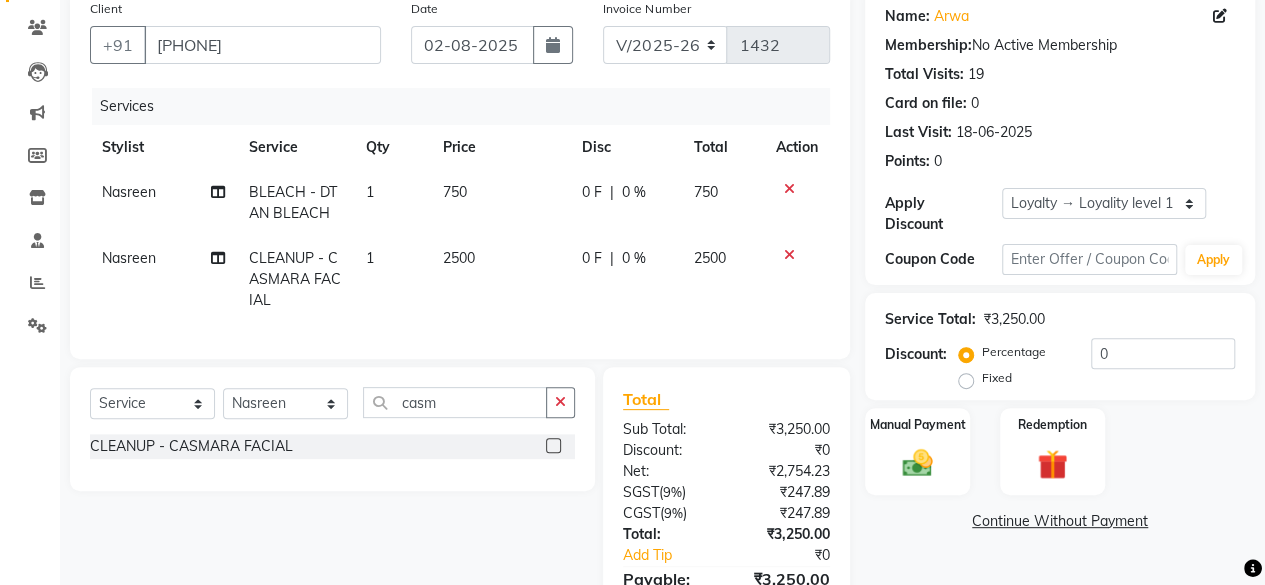 click on "750" 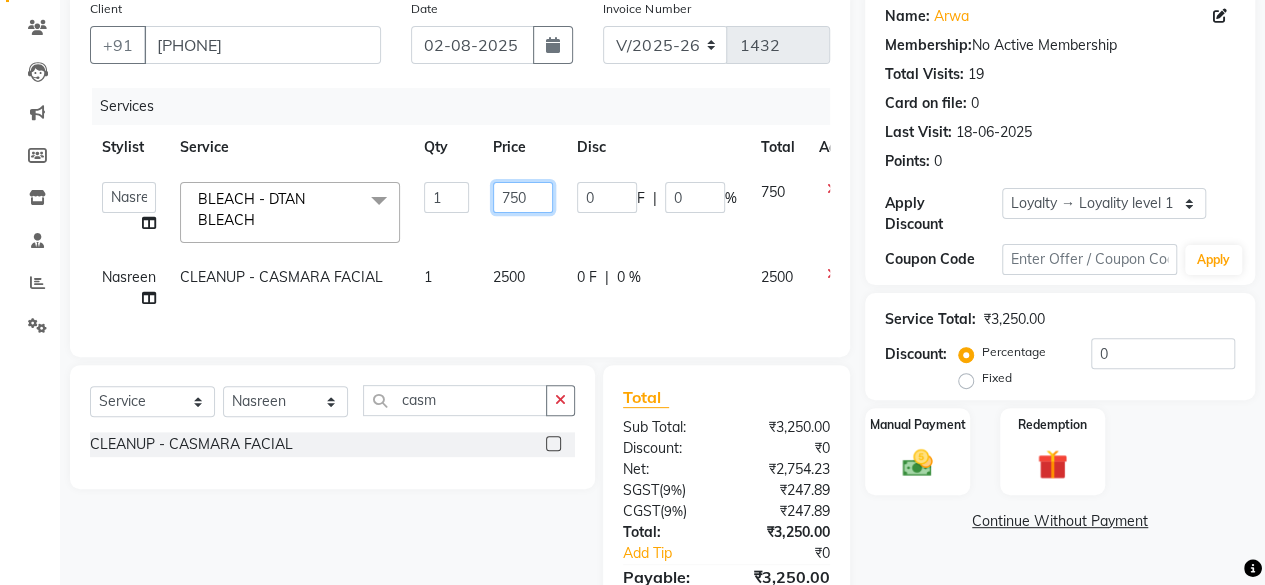 click on "750" 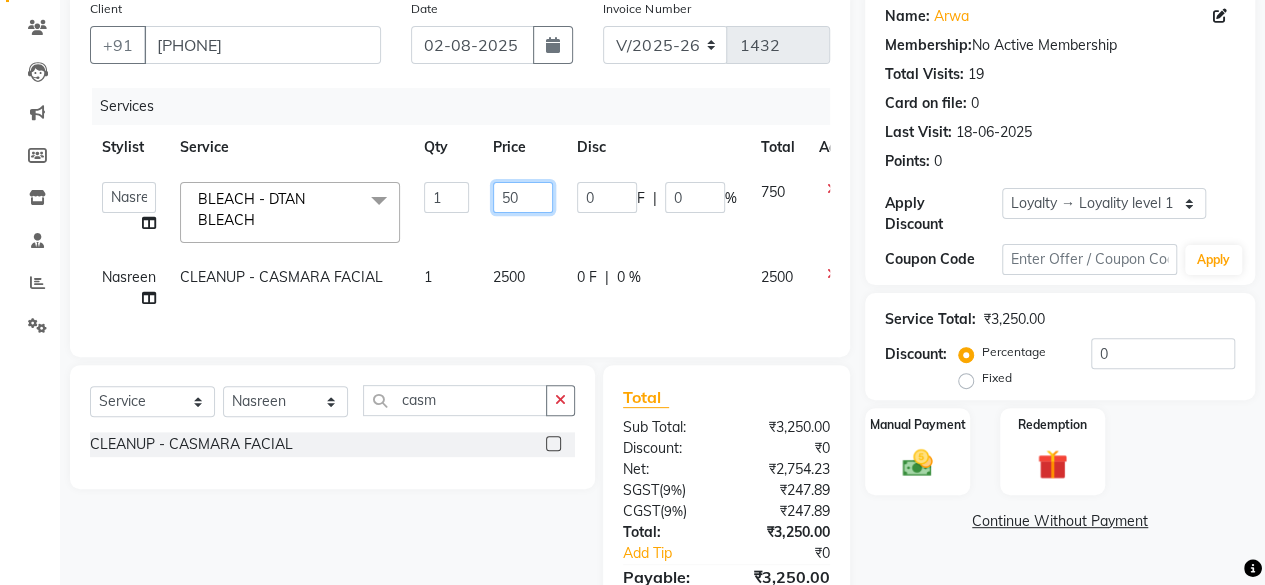 type on "500" 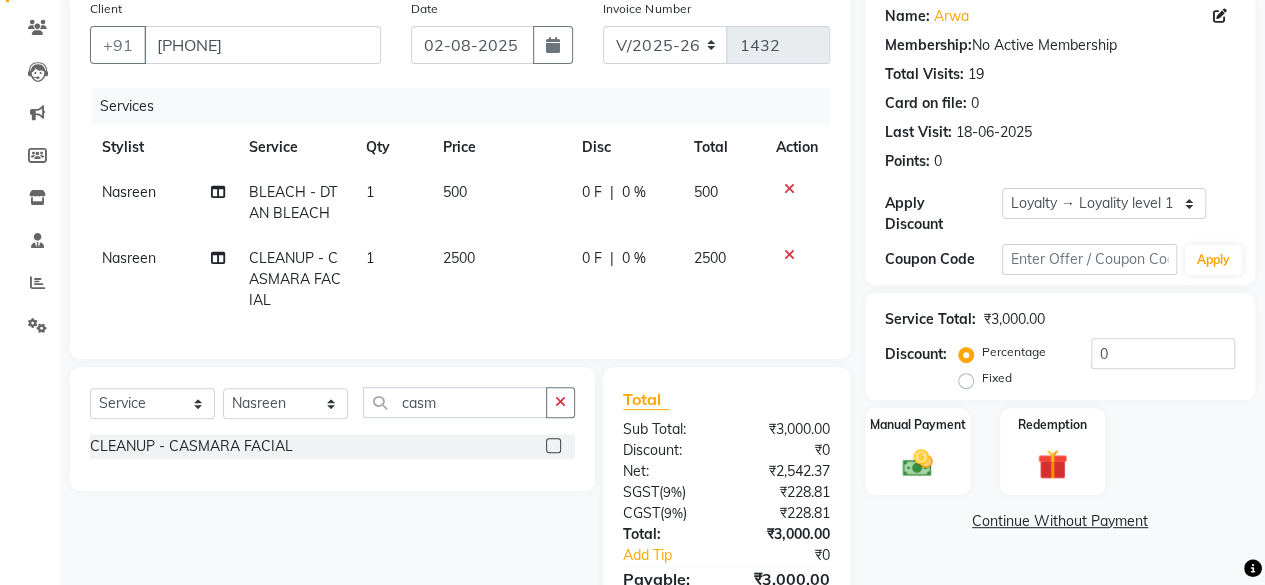 click on "2500" 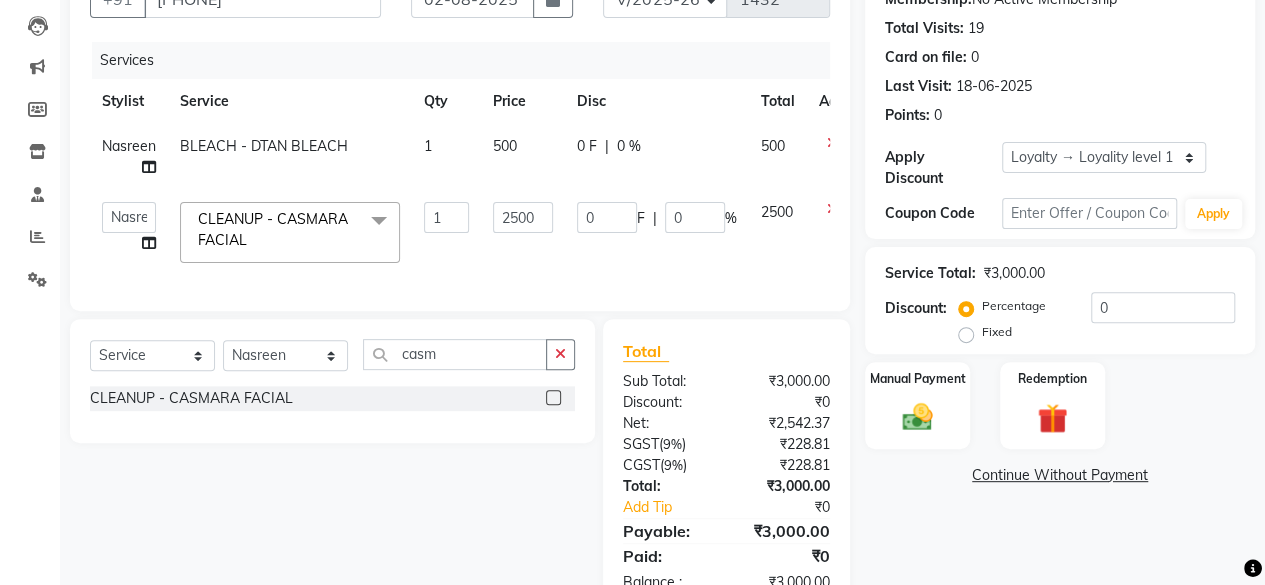 scroll, scrollTop: 225, scrollLeft: 0, axis: vertical 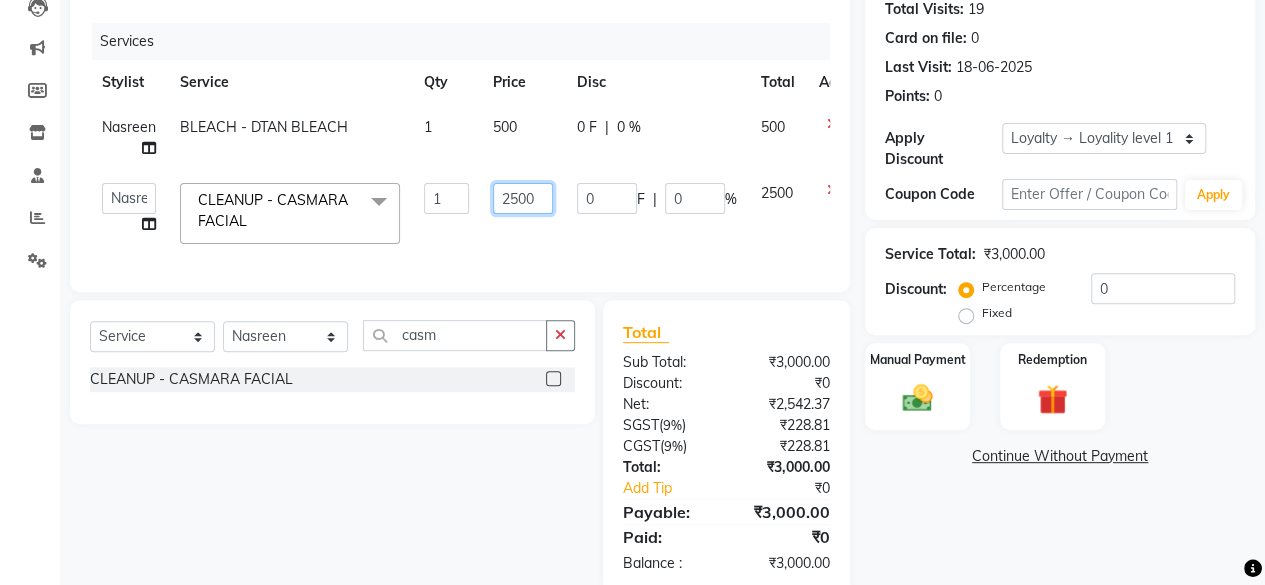 click on "2500" 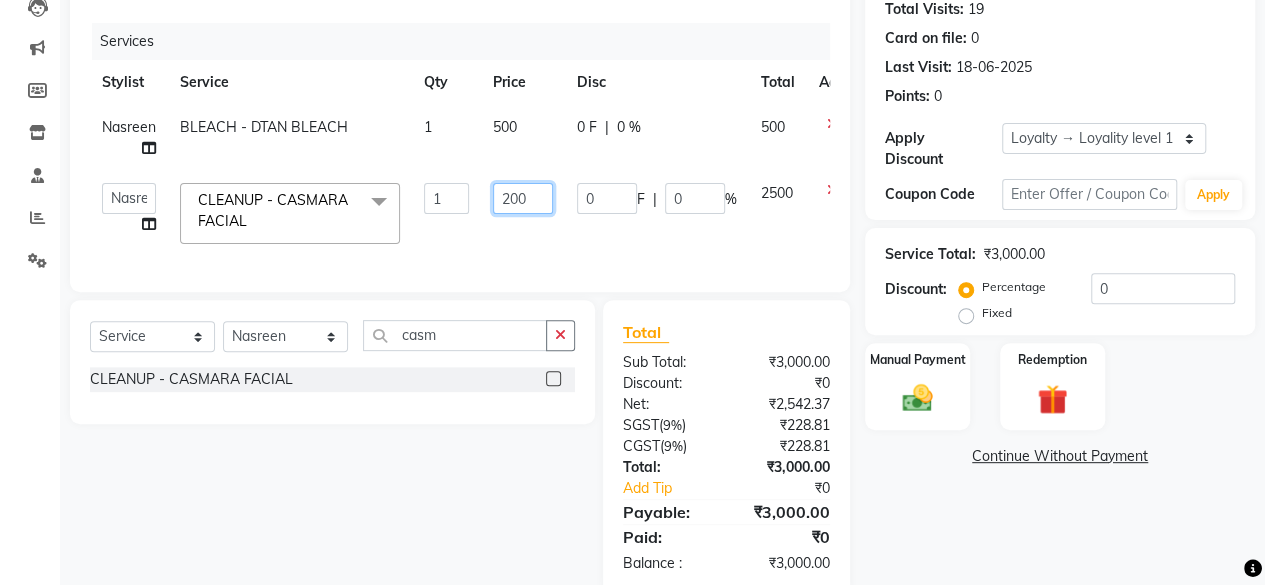 type on "2000" 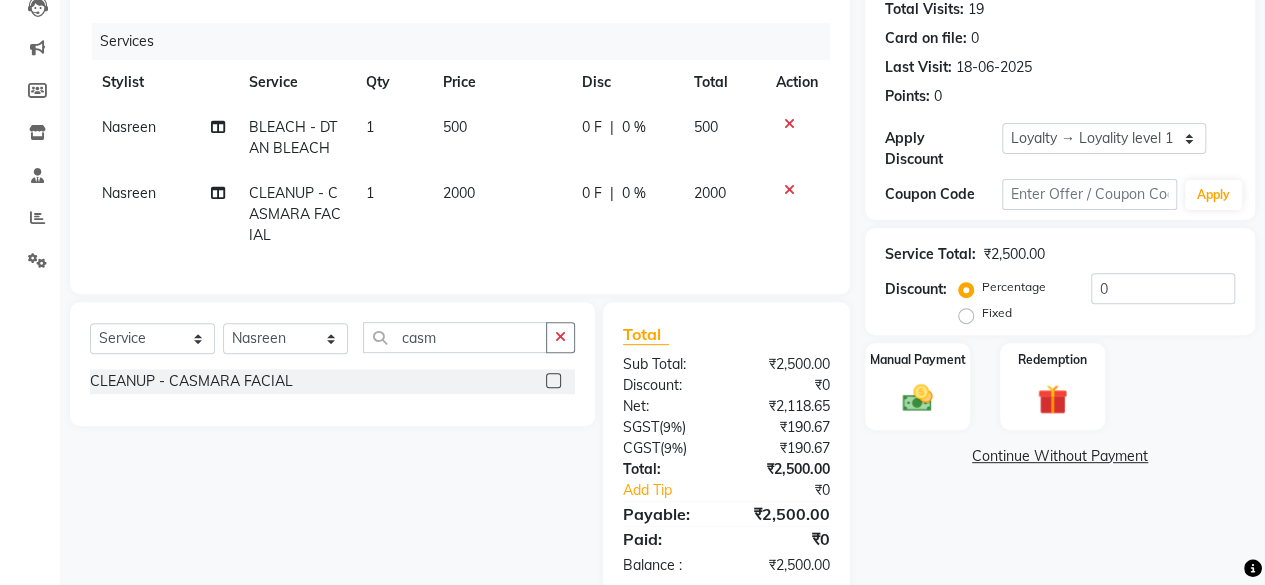 click on "Services" 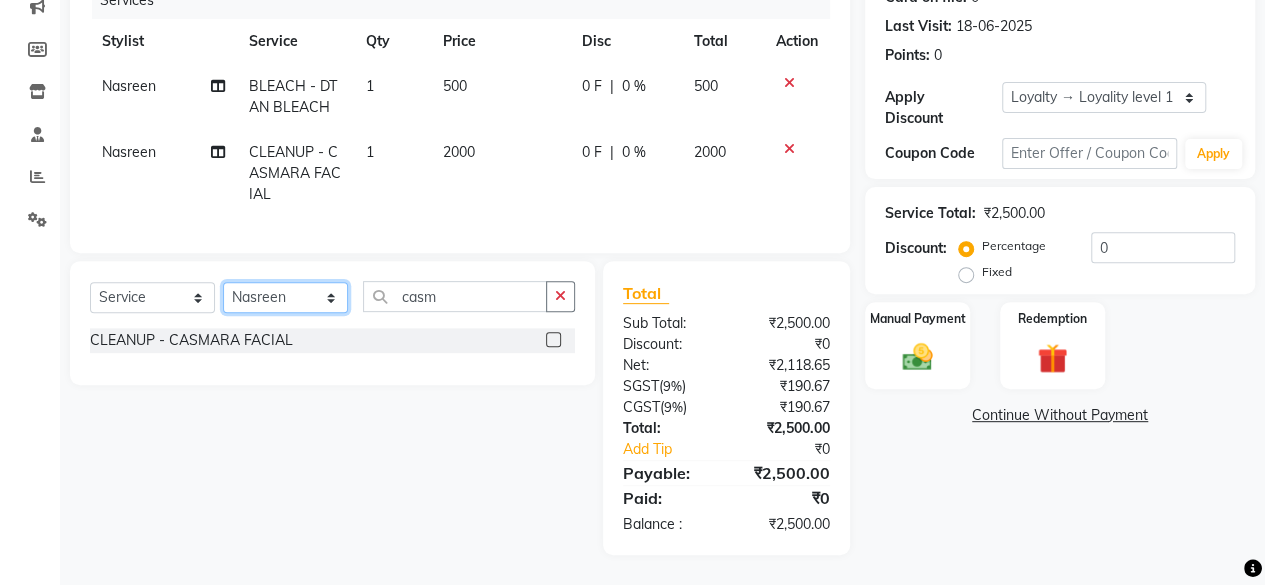 click on "Select Stylist [FIRST] maam [FIRST] [LAST] [FIRST] [FIRST] maam MOON Nagma Nasreen Nausheen Rehmat Saima Simran Team ZAIBUN ZOHRA casm BLEACH  -  NORMAL BLEACH  BLEACH  -  DTAN BLEACH  BLEACH  -  DTAN PACK  BLEACH  -  FULL BODY BLEACH [NORMAL]  BLEACH  -  FULL BODY BLEACH [DTAN]  BLEACH  -  FULL HANDS BLEACH [NORMAL]  BLEACH  -  FULL HANDS BLEACH [DTAN]  BLEACH  -  FULL LEG BLEACH [NORMAL]  BLEACH  -  FULL LEG BLEACH [DTAN]  Heel Peel Treatment   Micro pigment  BB glow  Korean Glass Shine  IV drip  Makeup Workshop  Vaginal tightening  Foot Massage  Under Eye Treatment  Advance payment  CPR TREATMENT  KARSEELL SPA  UNDERARM TREATMENT  BRAZALLIAN GLASS SHINE  BASIC HYDRA FACIAL  REAPPLICATION  LUSTRE TREATMENT  KERABONDINGRB  KERABONDINGSLF  KERABONDINGSLFB  KERABONDINGBTXB  KERABONDINGBTXWH  KERABONDINGOZB  NANOPLASTIASLF  NANOPLASTIASLFB  NANOPLASTIABTXW  NANOPLASTIABTXB  GOLDEN TREATMENT  GLAM UP GLOW  BLOWDRY  WEIGHTLOSS IV  NANOPLASTIARB" 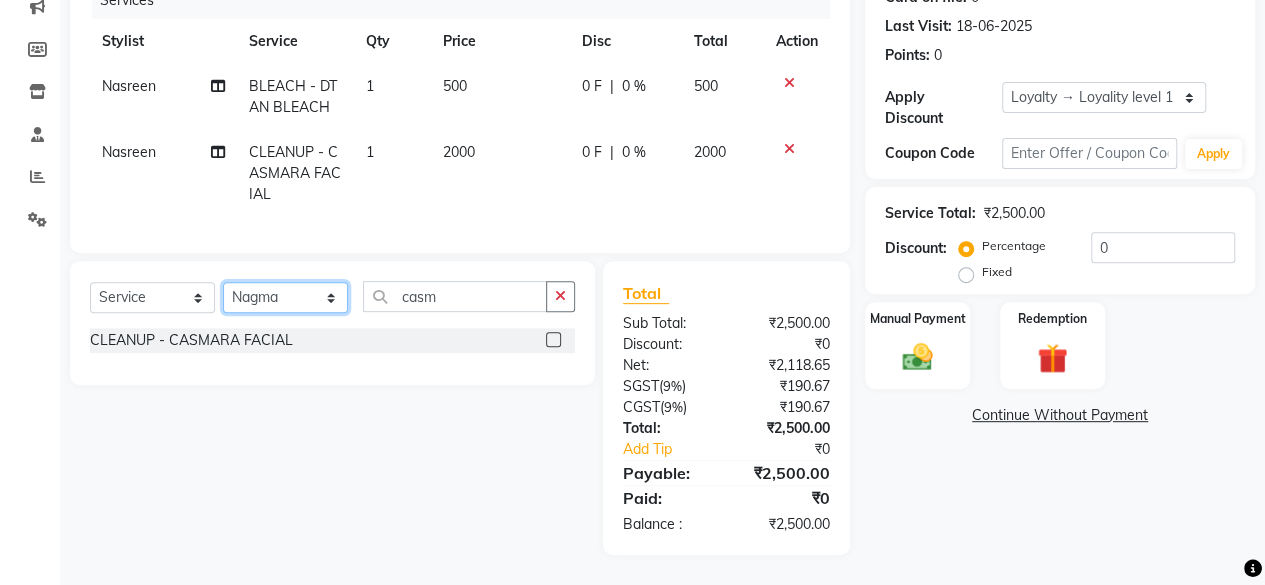 click on "Select Stylist [FIRST] maam [FIRST] [LAST] [FIRST] [FIRST] maam MOON Nagma Nasreen Nausheen Rehmat Saima Simran Team ZAIBUN ZOHRA casm BLEACH  -  NORMAL BLEACH  BLEACH  -  DTAN BLEACH  BLEACH  -  DTAN PACK  BLEACH  -  FULL BODY BLEACH [NORMAL]  BLEACH  -  FULL BODY BLEACH [DTAN]  BLEACH  -  FULL HANDS BLEACH [NORMAL]  BLEACH  -  FULL HANDS BLEACH [DTAN]  BLEACH  -  FULL LEG BLEACH [NORMAL]  BLEACH  -  FULL LEG BLEACH [DTAN]  Heel Peel Treatment   Micro pigment  BB glow  Korean Glass Shine  IV drip  Makeup Workshop  Vaginal tightening  Foot Massage  Under Eye Treatment  Advance payment  CPR TREATMENT  KARSEELL SPA  UNDERARM TREATMENT  BRAZALLIAN GLASS SHINE  BASIC HYDRA FACIAL  REAPPLICATION  LUSTRE TREATMENT  KERABONDINGRB  KERABONDINGSLF  KERABONDINGSLFB  KERABONDINGBTXB  KERABONDINGBTXWH  KERABONDINGOZB  NANOPLASTIASLF  NANOPLASTIASLFB  NANOPLASTIABTXW  NANOPLASTIABTXB  GOLDEN TREATMENT  GLAM UP GLOW  BLOWDRY  WEIGHTLOSS IV  NANOPLASTIARB" 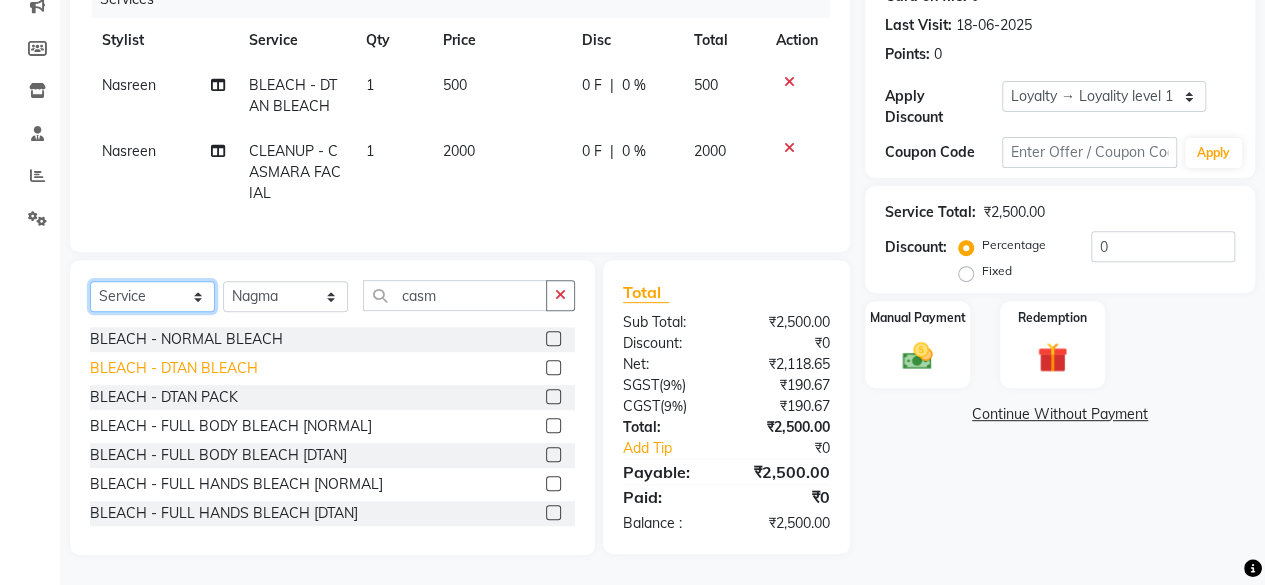 drag, startPoint x: 200, startPoint y: 287, endPoint x: 157, endPoint y: 363, distance: 87.32124 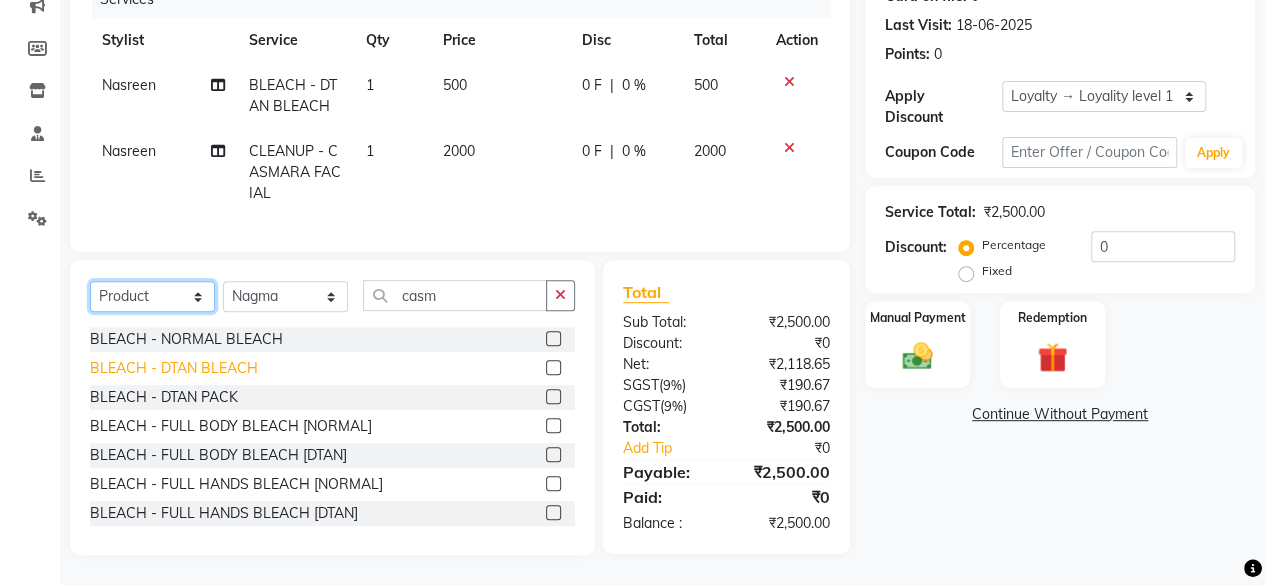 click on "Select  Service  Product  Membership  Package Voucher Prepaid Gift Card" 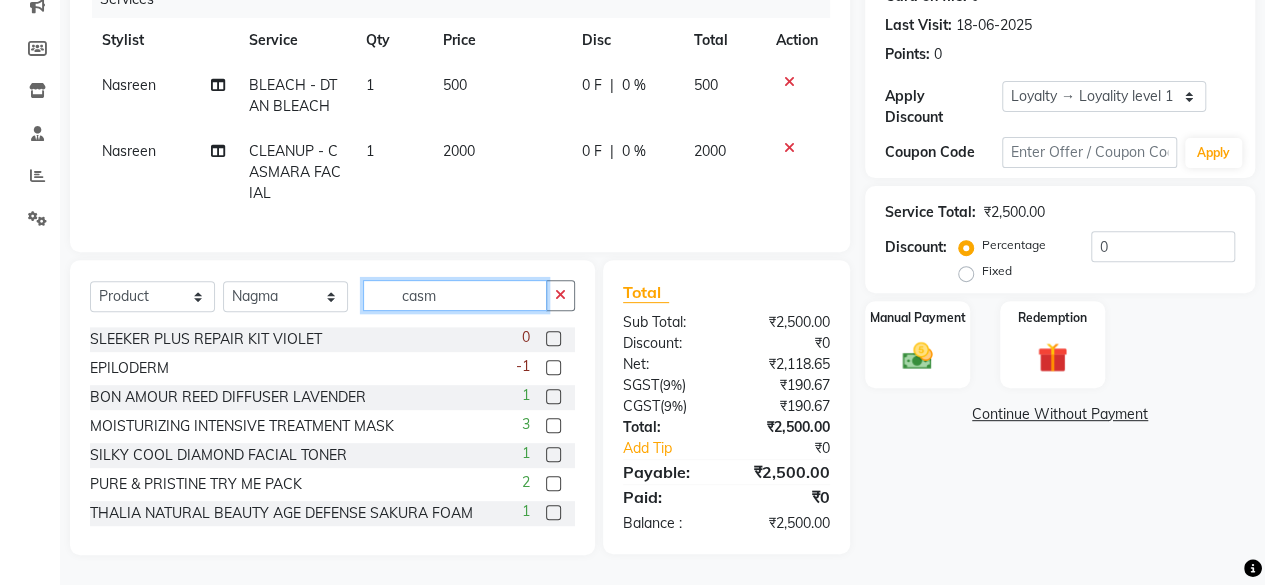 click on "casm" 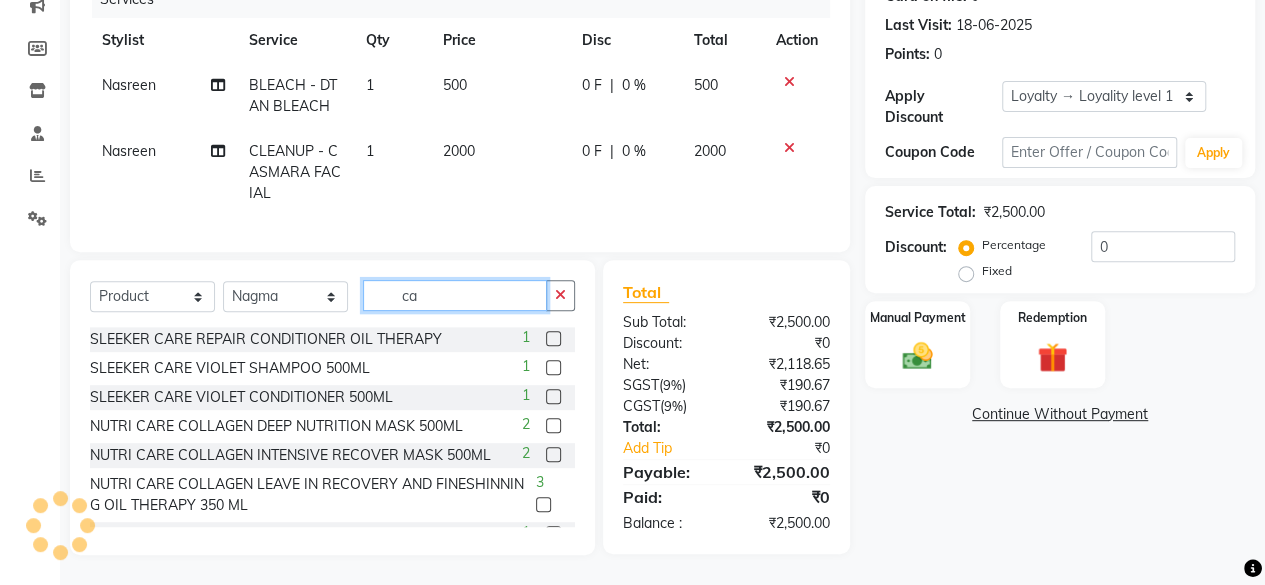 type on "c" 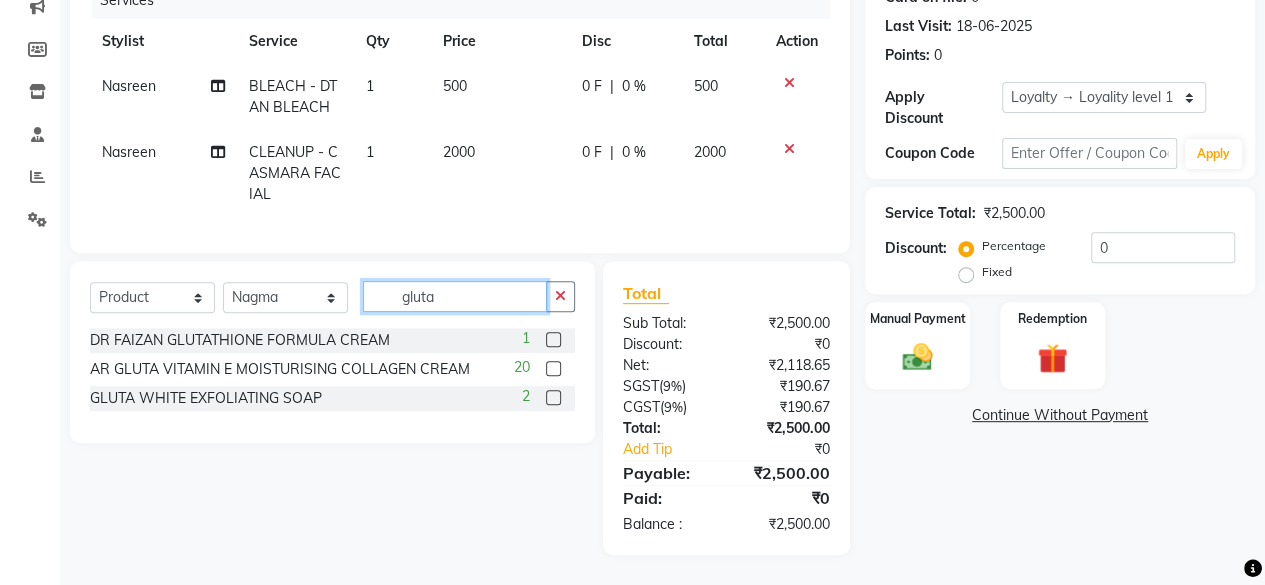 type on "gluta" 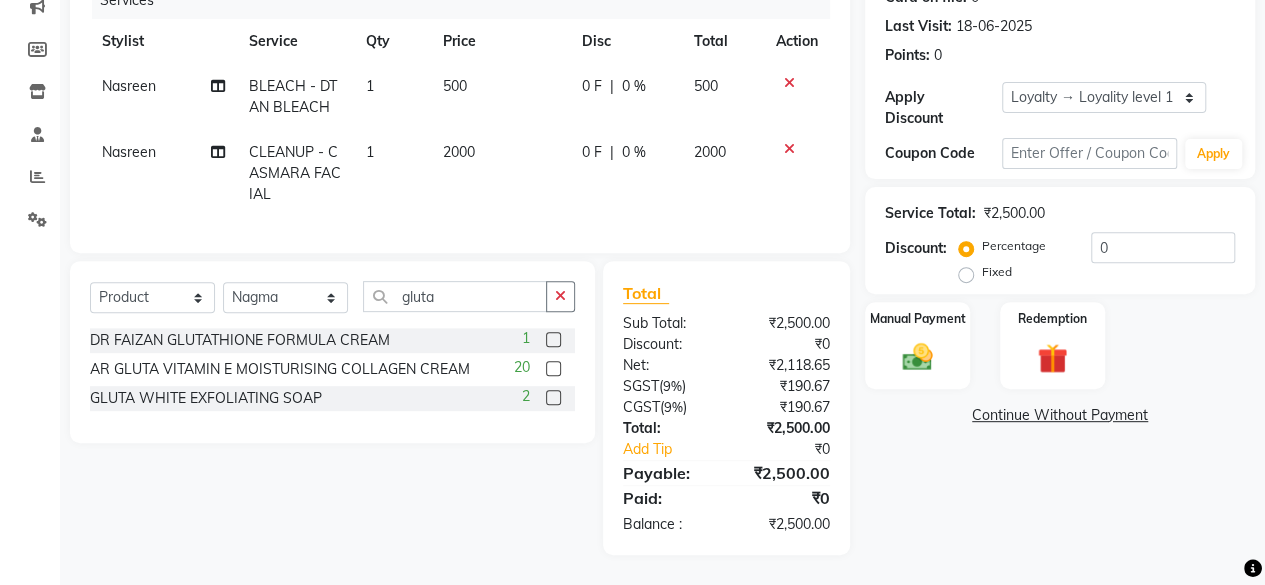 click 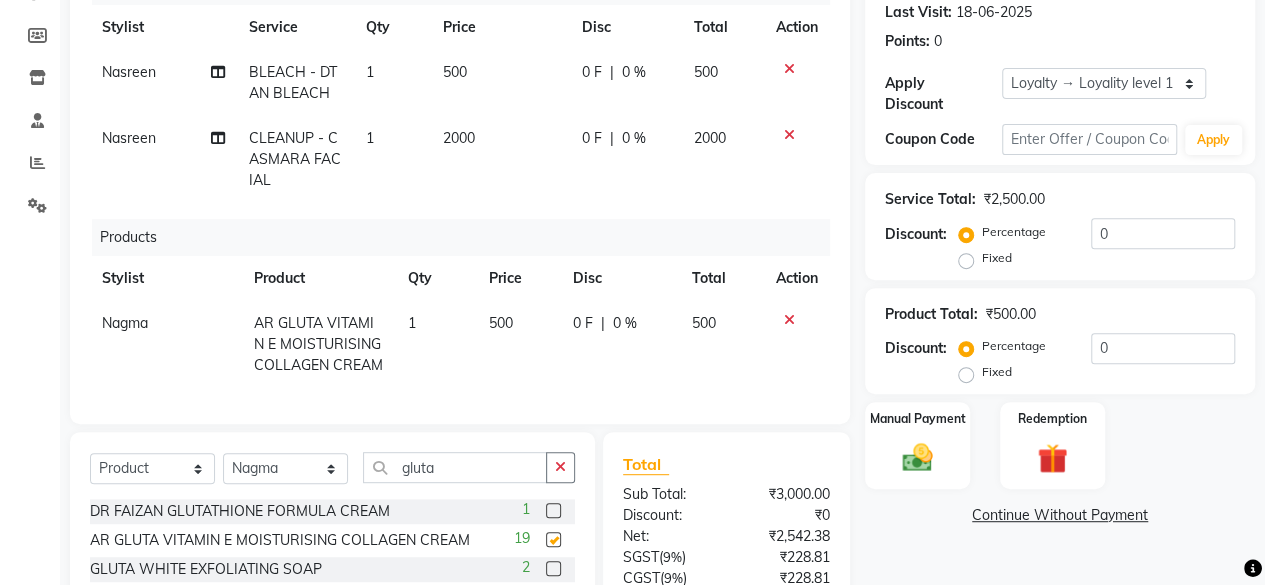 checkbox on "false" 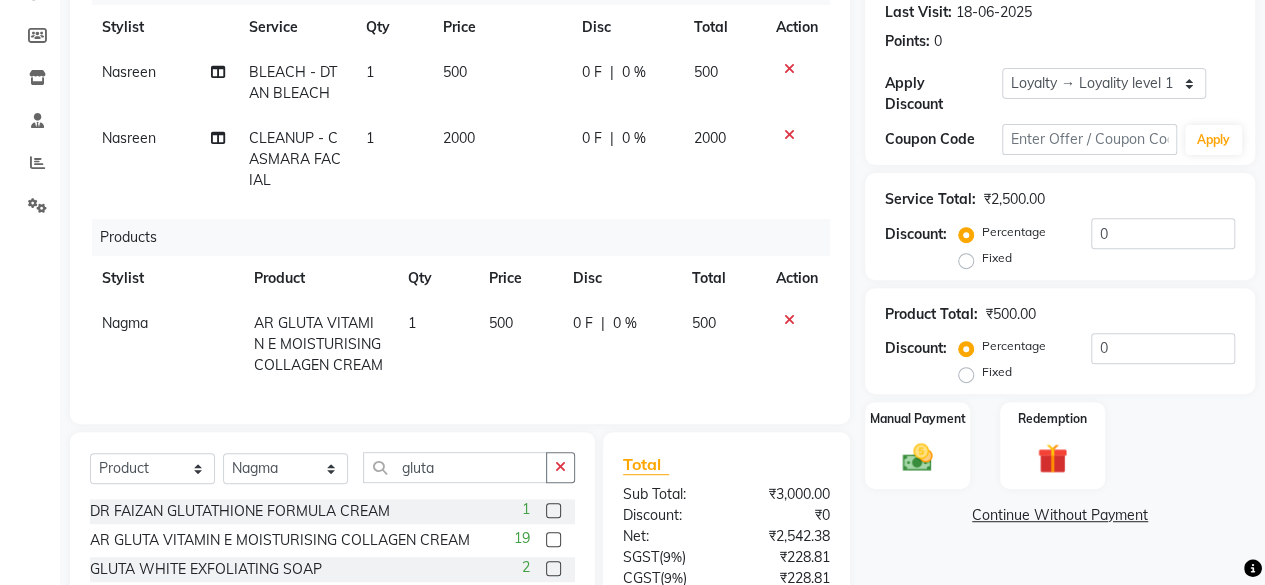 scroll, scrollTop: 464, scrollLeft: 0, axis: vertical 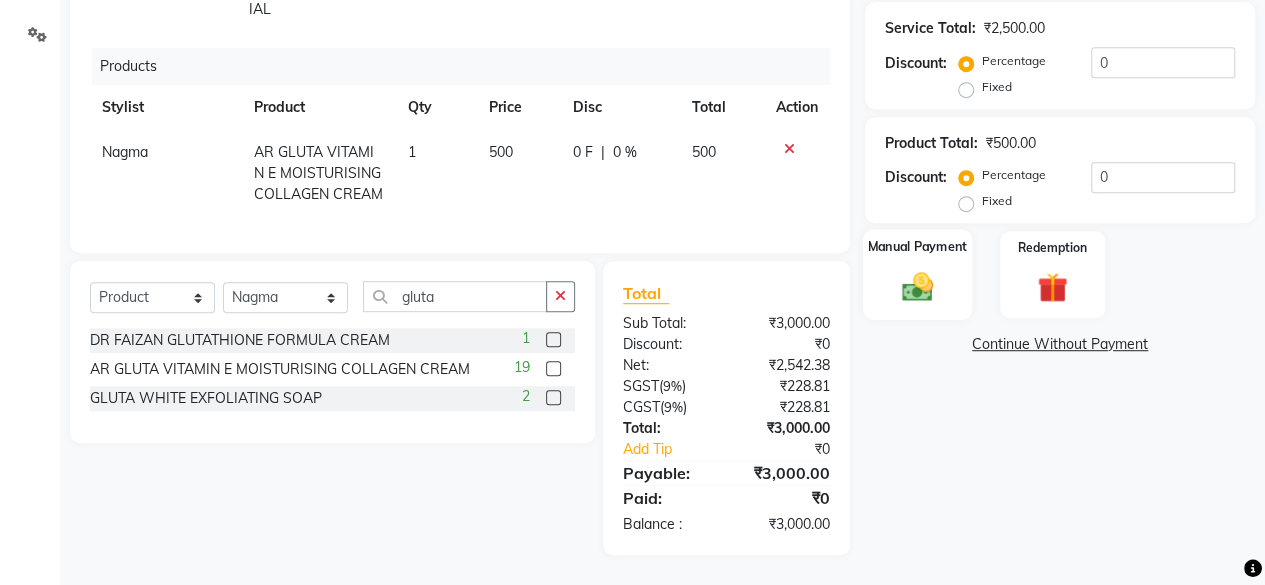 click on "Manual Payment" 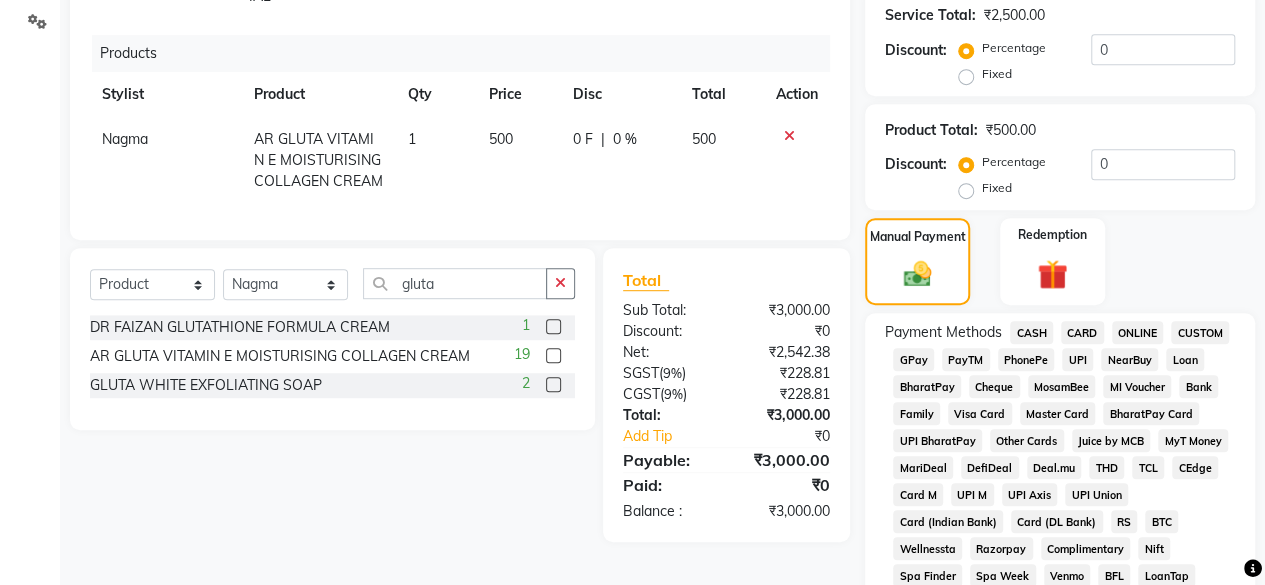 click on "GPay" 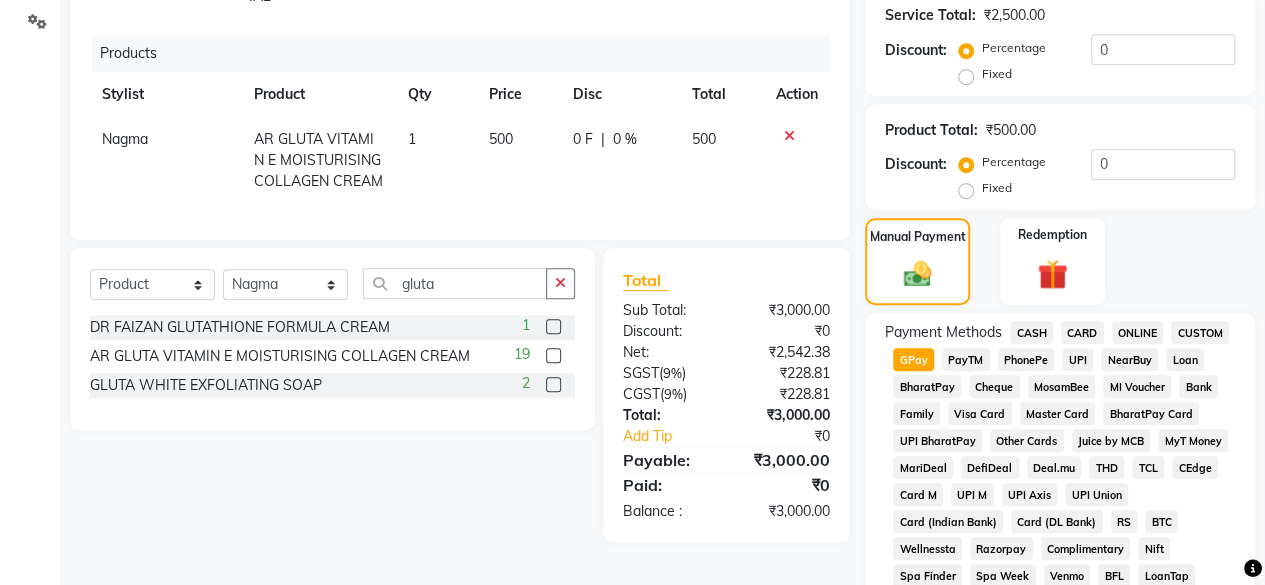 scroll, scrollTop: 1066, scrollLeft: 0, axis: vertical 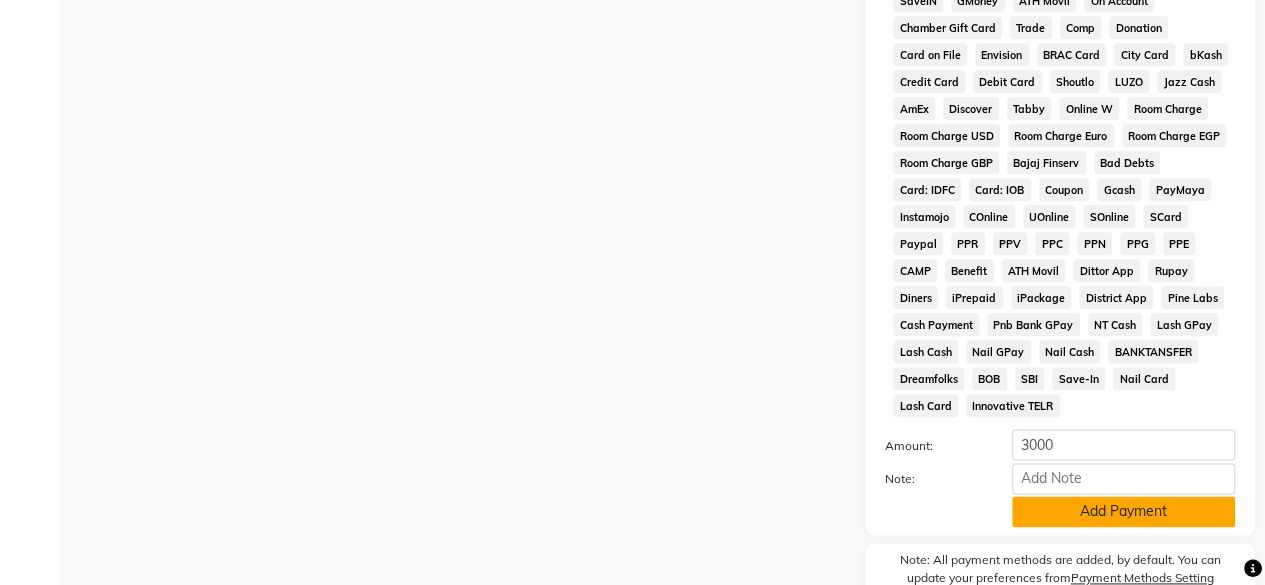 click on "Add Payment" 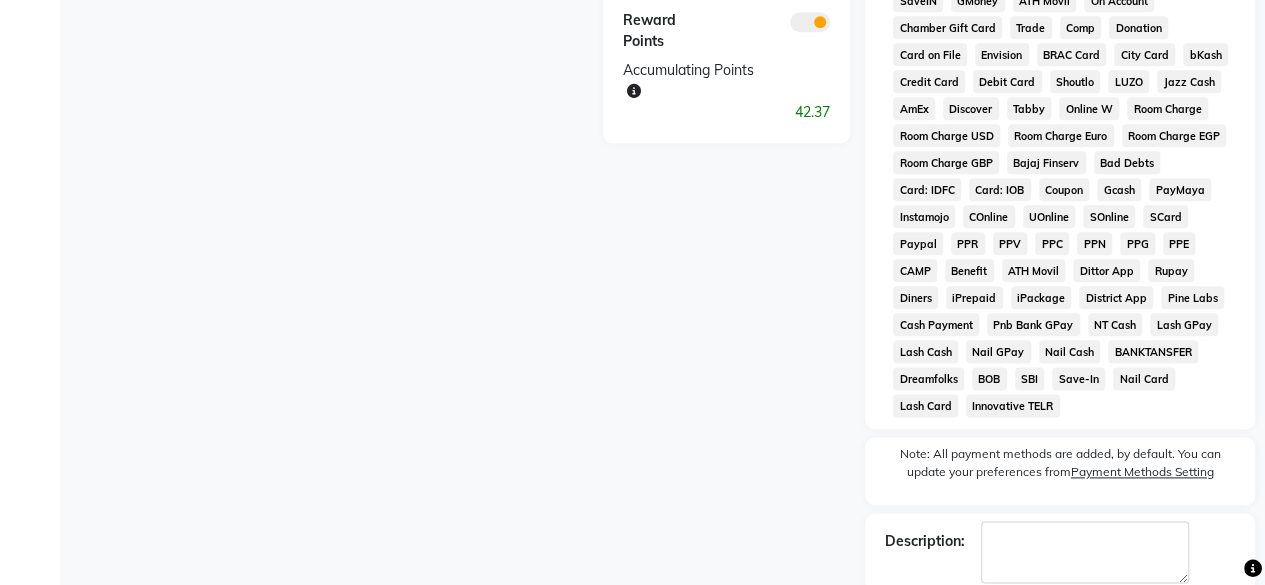 scroll, scrollTop: 1175, scrollLeft: 0, axis: vertical 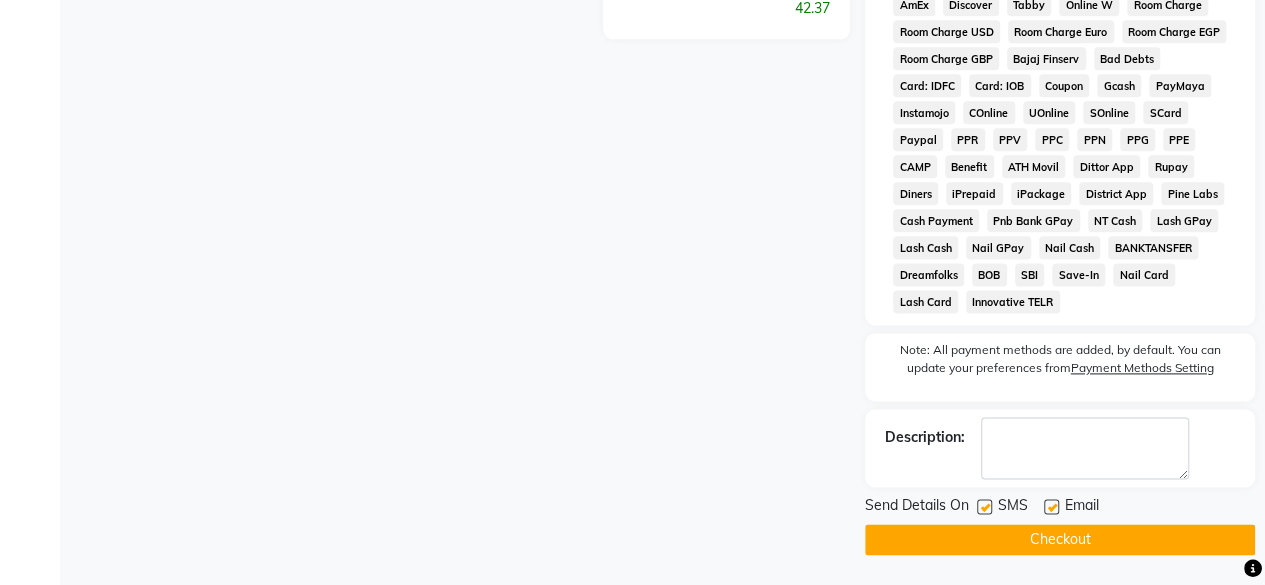 click on "Checkout" 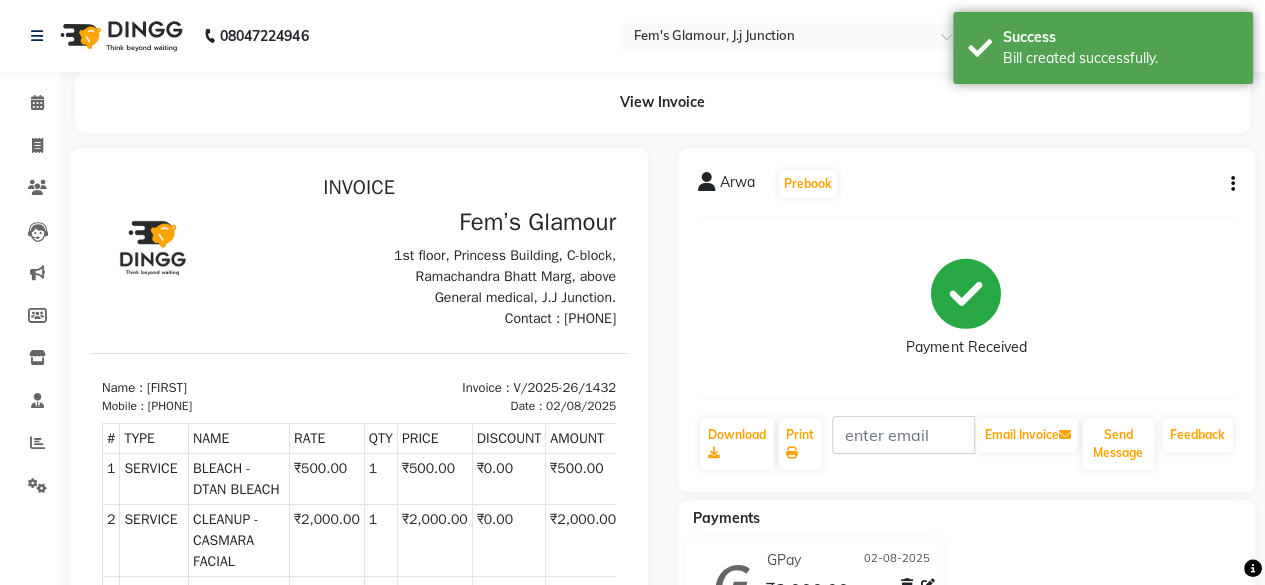 scroll, scrollTop: 0, scrollLeft: 0, axis: both 